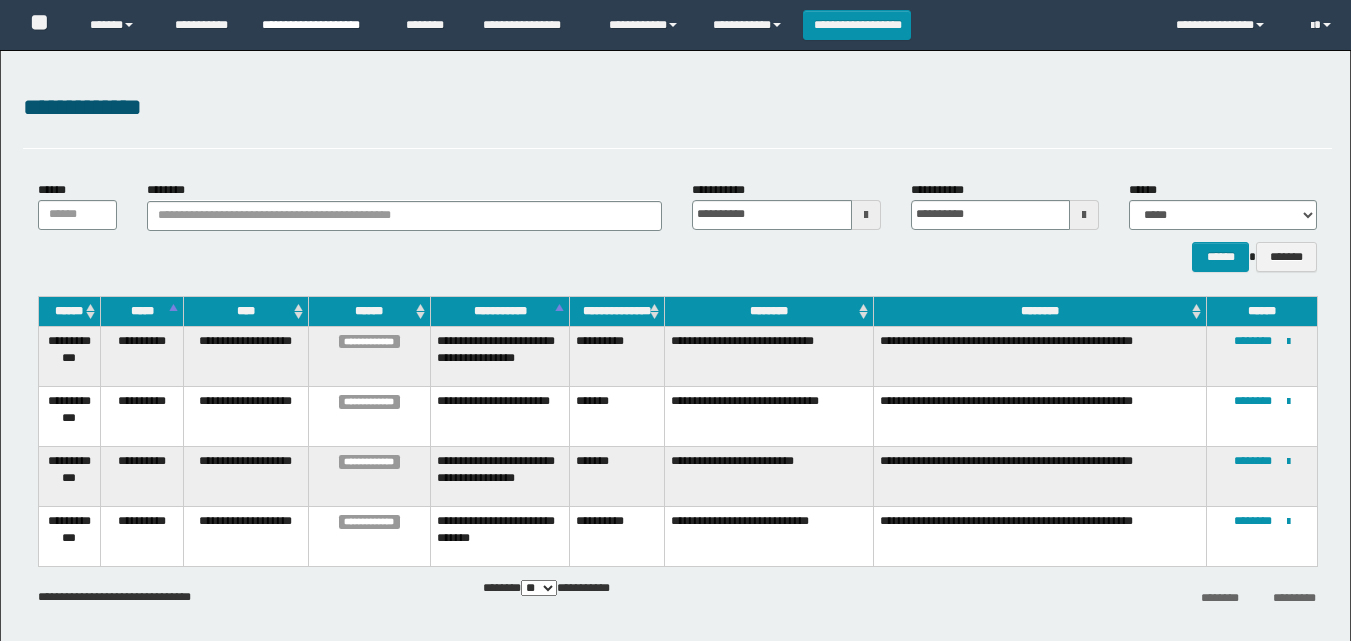 scroll, scrollTop: 0, scrollLeft: 0, axis: both 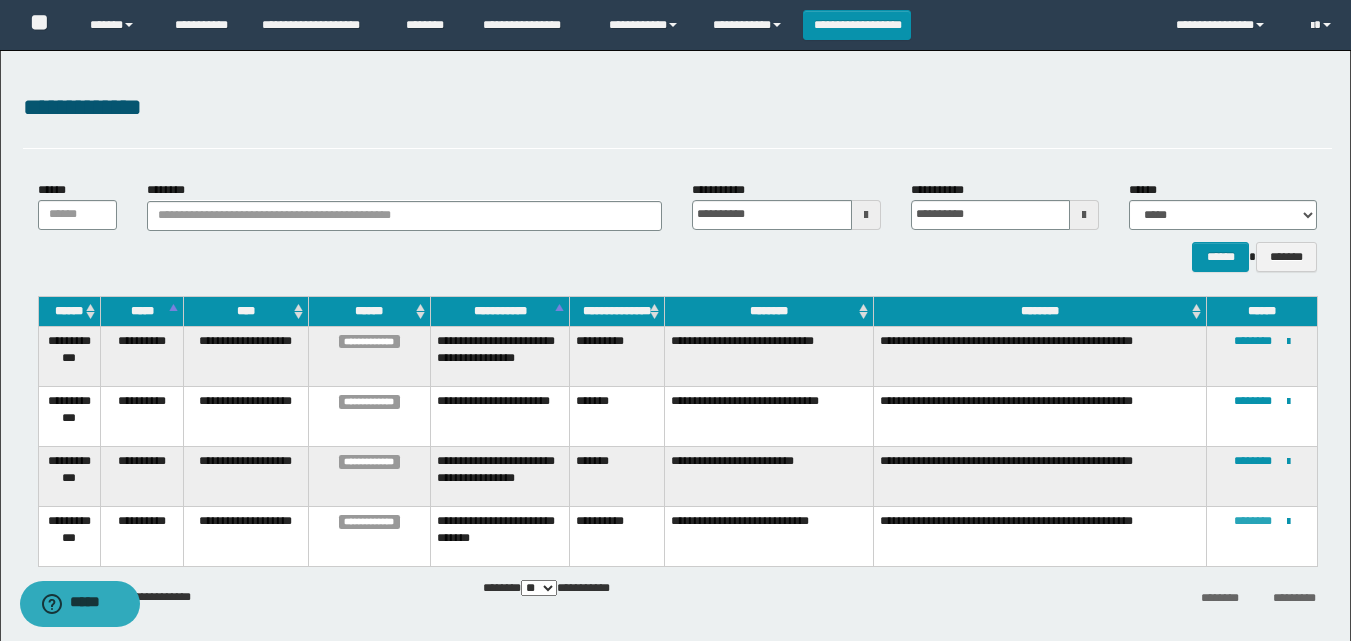 click on "********" at bounding box center (1253, 521) 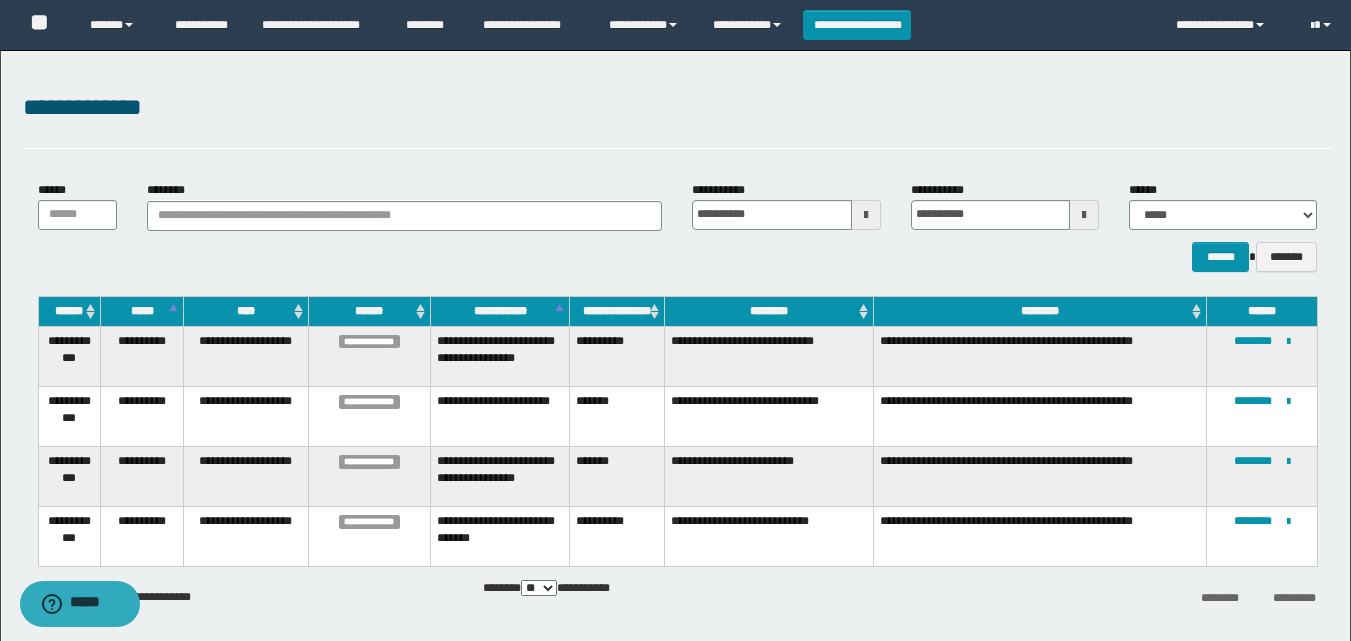 scroll, scrollTop: 83, scrollLeft: 0, axis: vertical 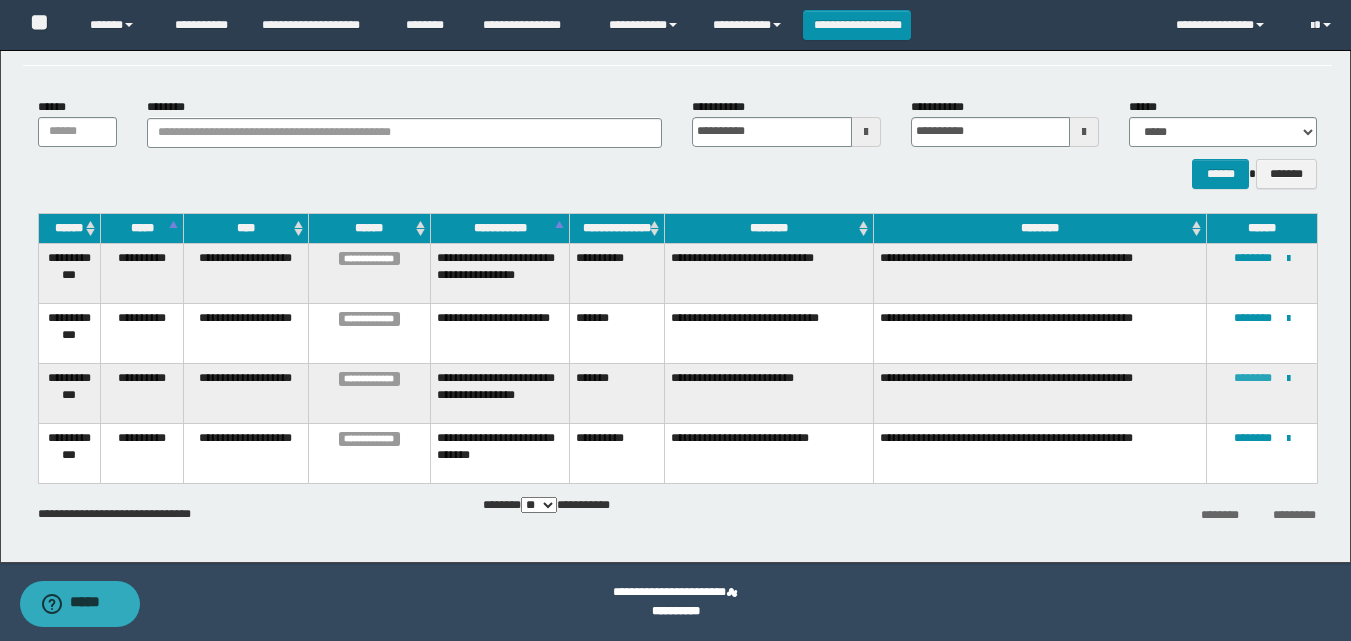 click on "********" at bounding box center (1253, 378) 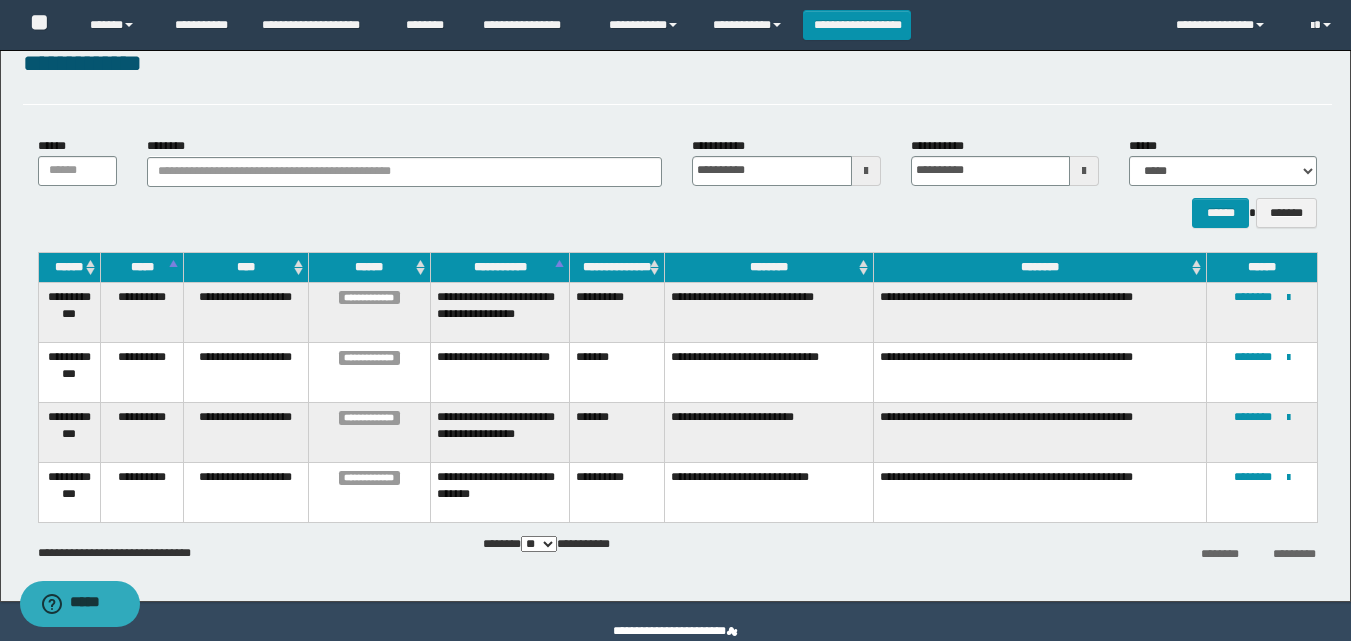scroll, scrollTop: 83, scrollLeft: 0, axis: vertical 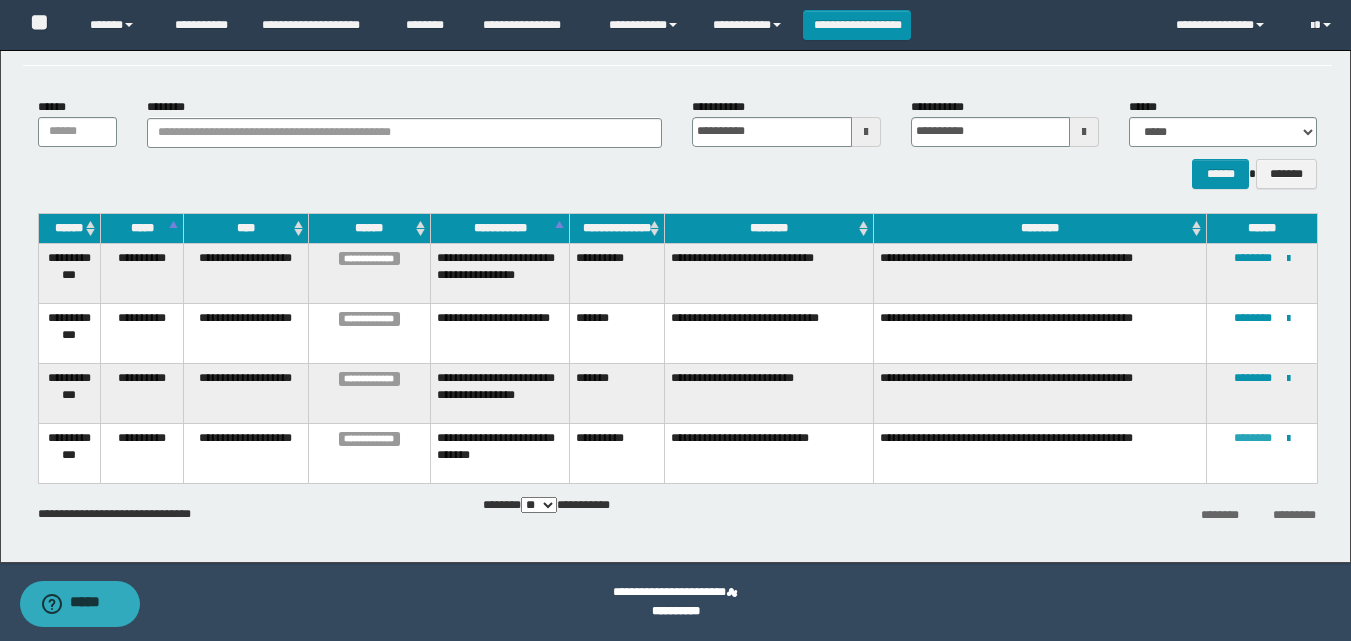 click on "********" at bounding box center [1253, 438] 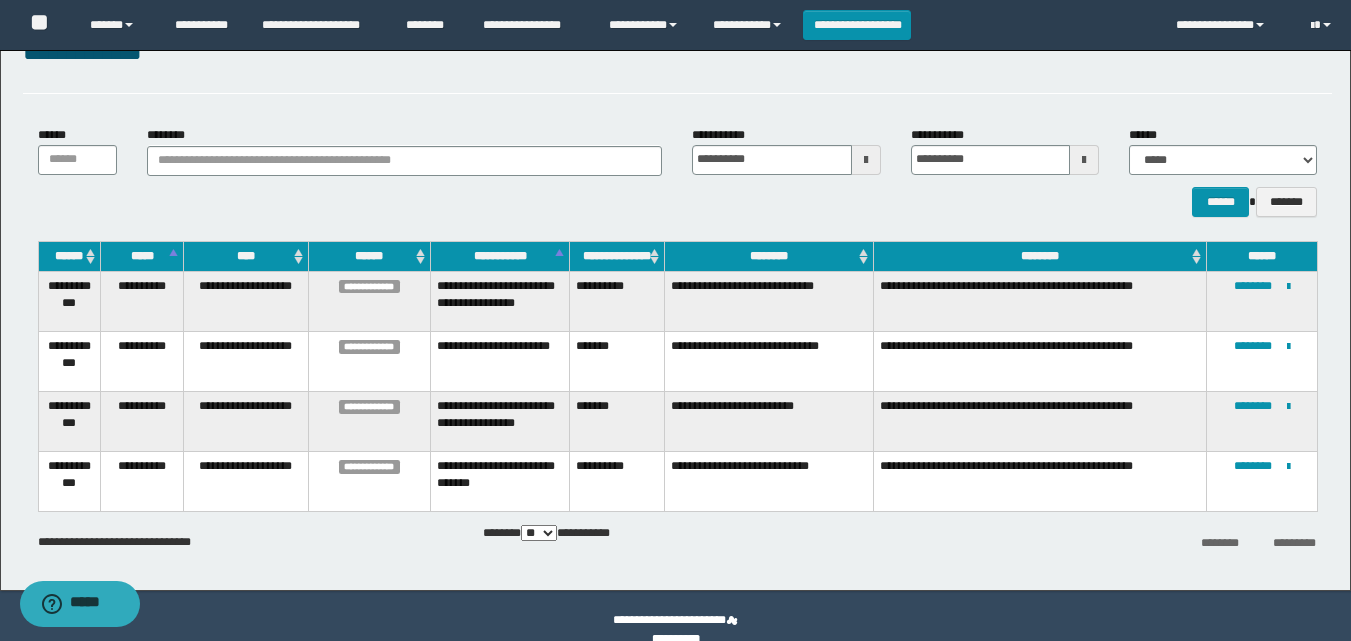 scroll, scrollTop: 83, scrollLeft: 0, axis: vertical 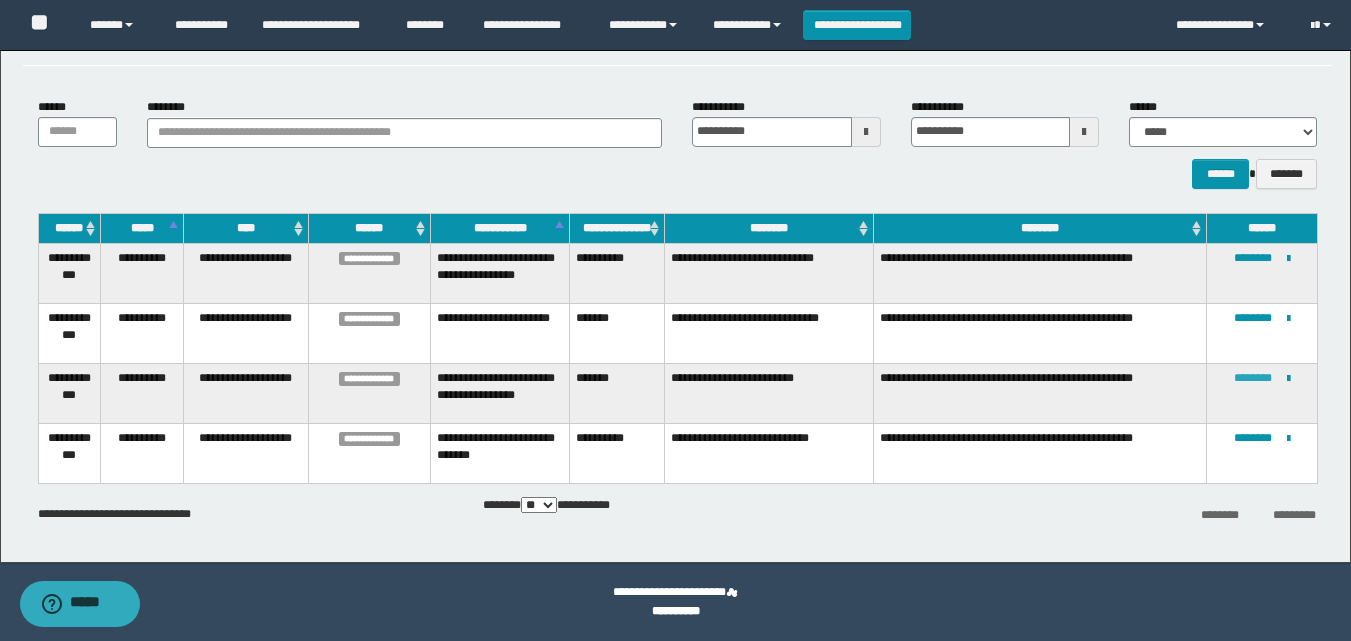 click on "********" at bounding box center [1253, 378] 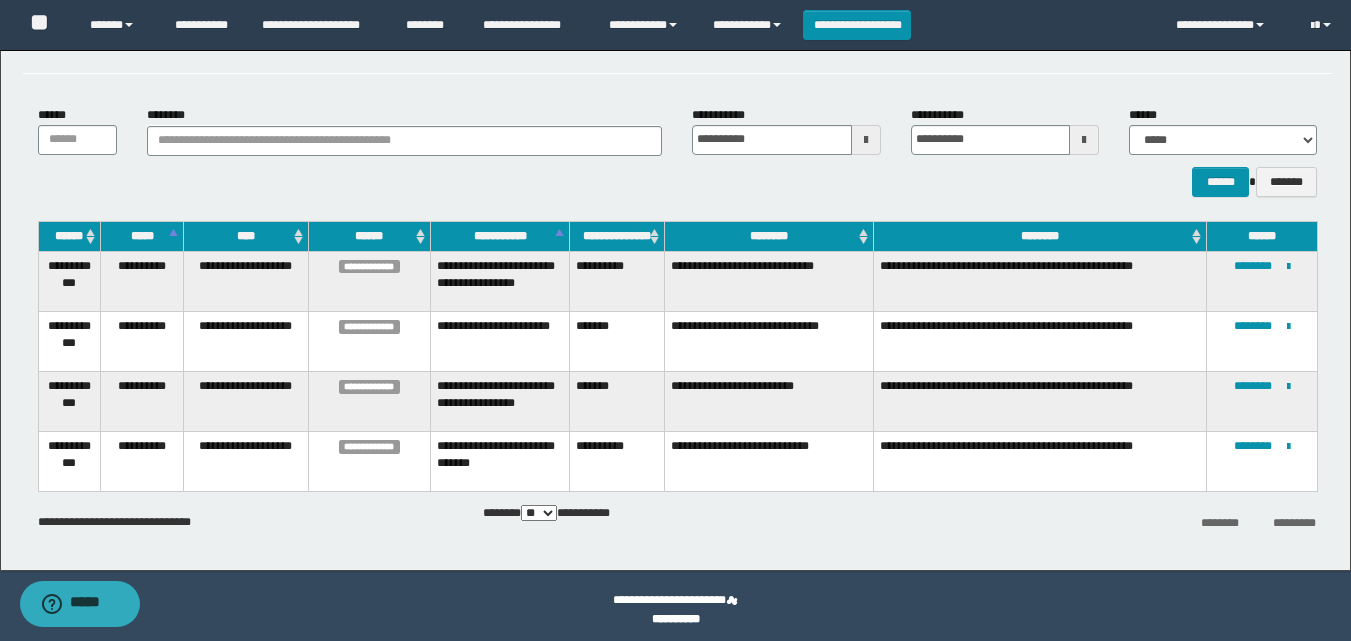 scroll, scrollTop: 83, scrollLeft: 0, axis: vertical 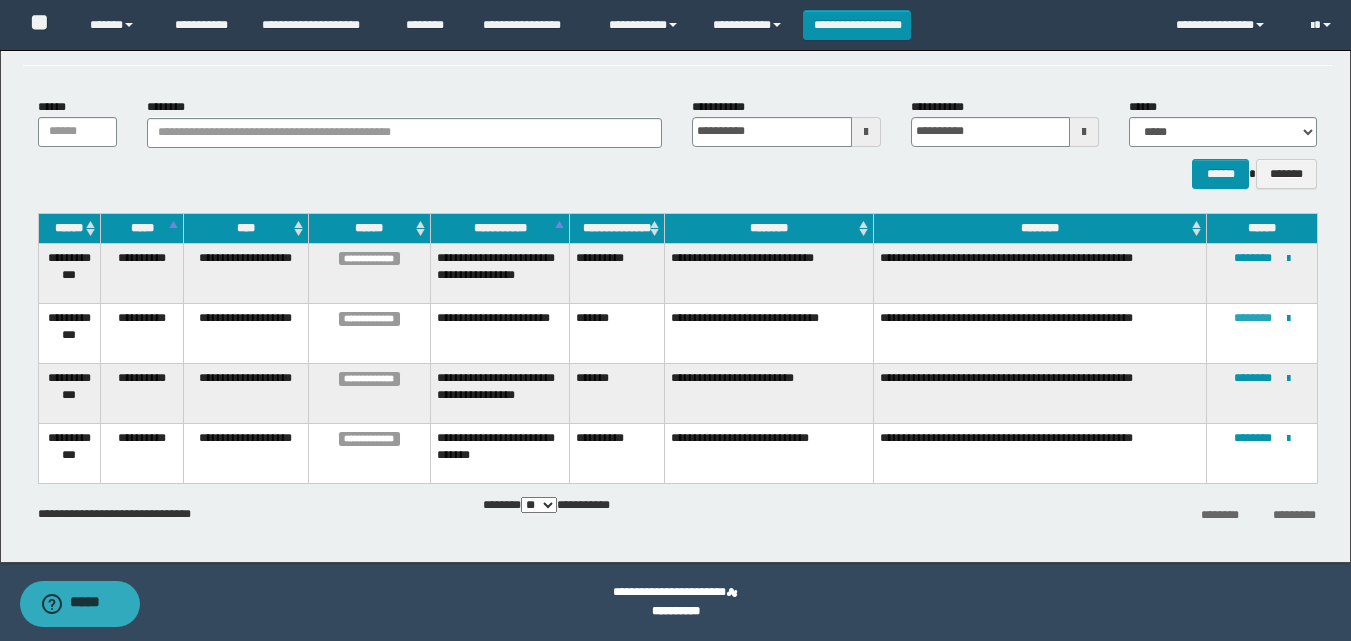 click on "********" at bounding box center [1253, 318] 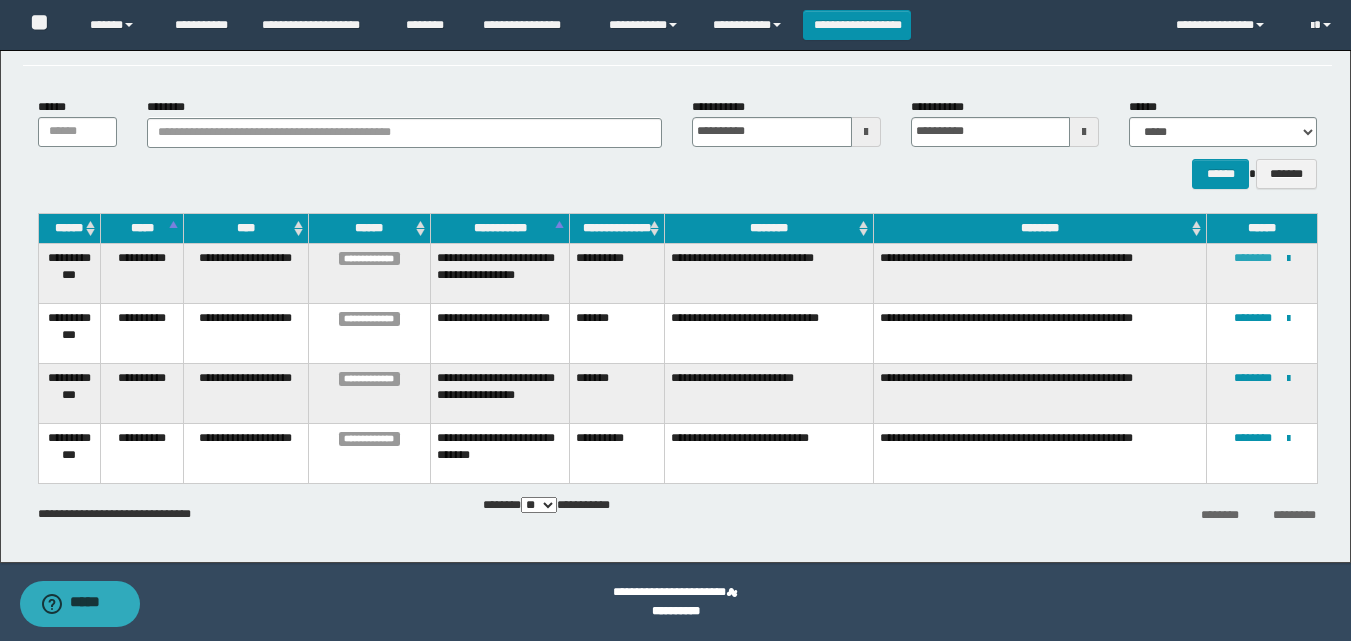 click on "********" at bounding box center [1253, 258] 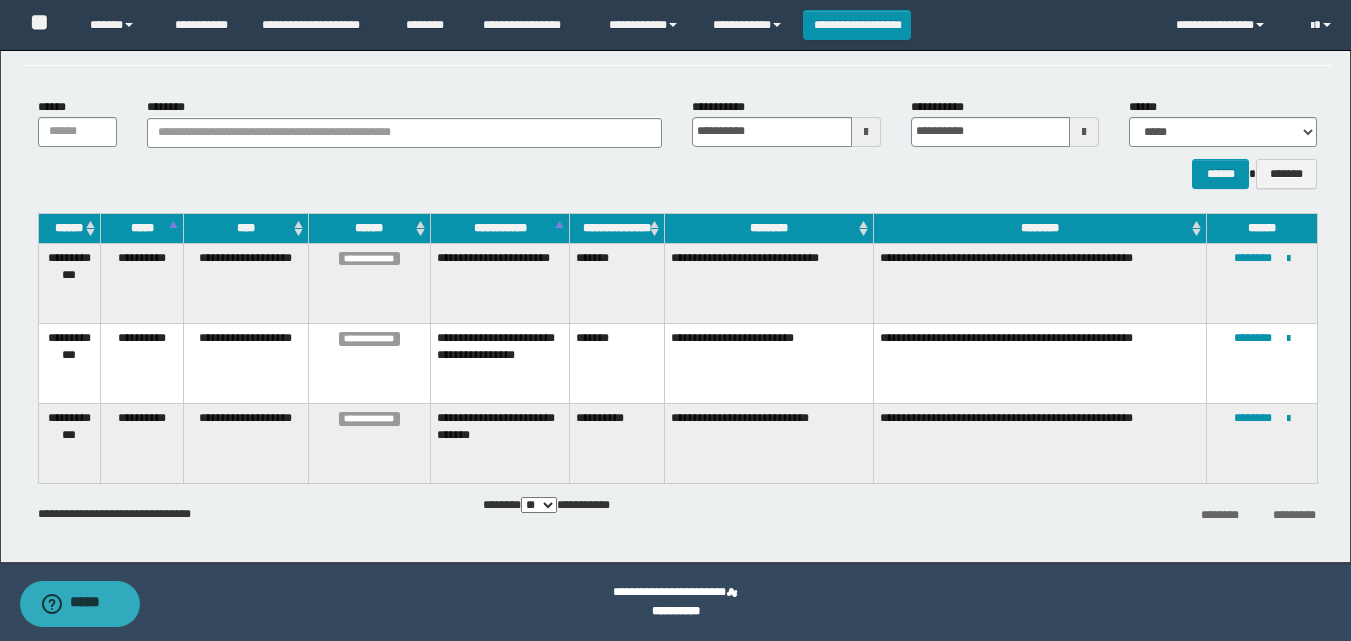 scroll, scrollTop: 18, scrollLeft: 0, axis: vertical 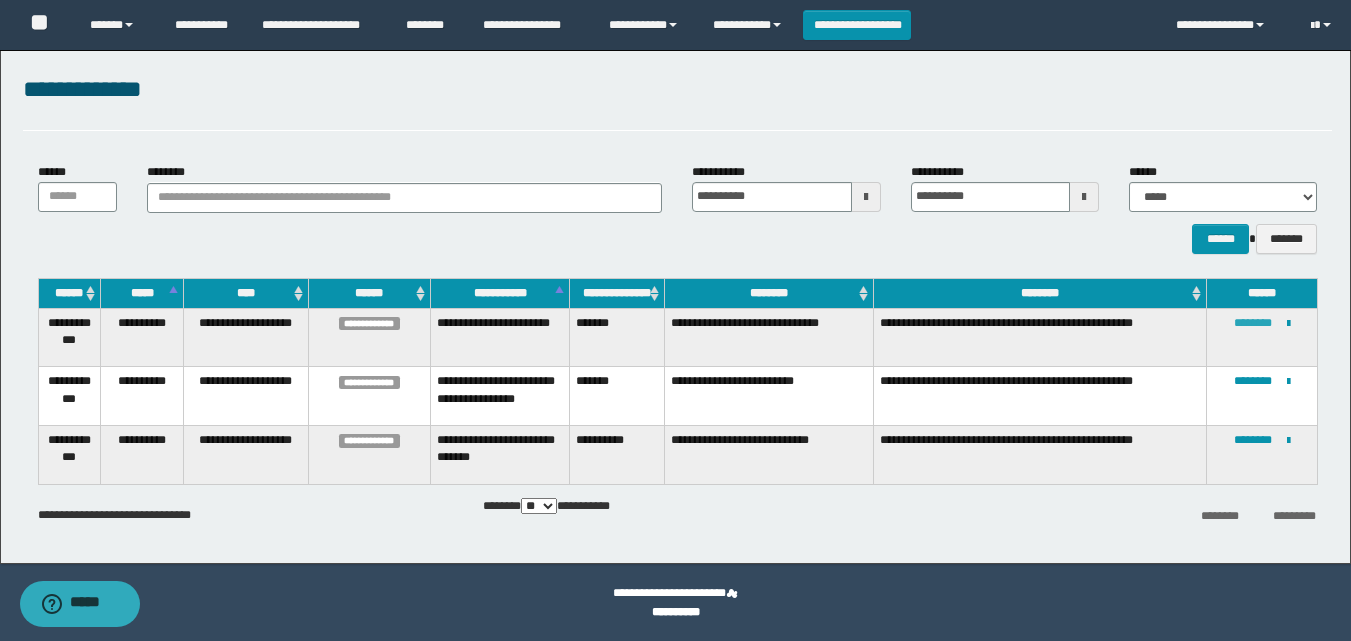 click on "********" at bounding box center [1253, 323] 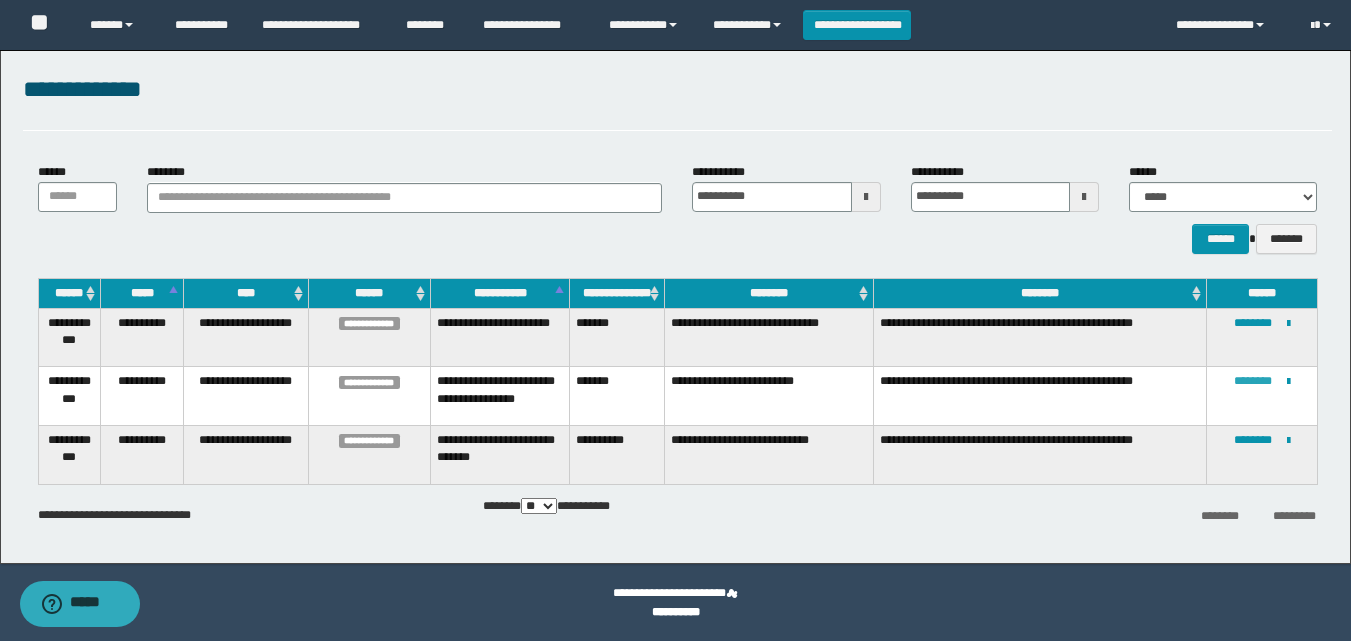 click on "********" at bounding box center (1253, 381) 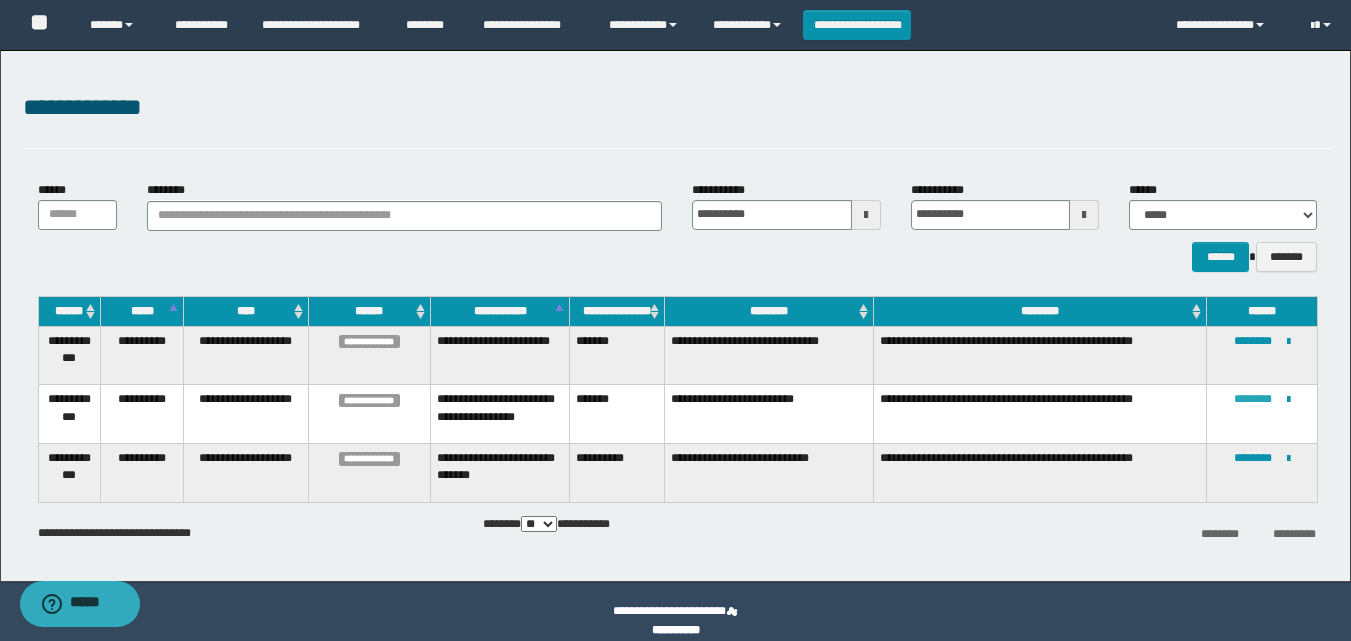 scroll, scrollTop: 18, scrollLeft: 0, axis: vertical 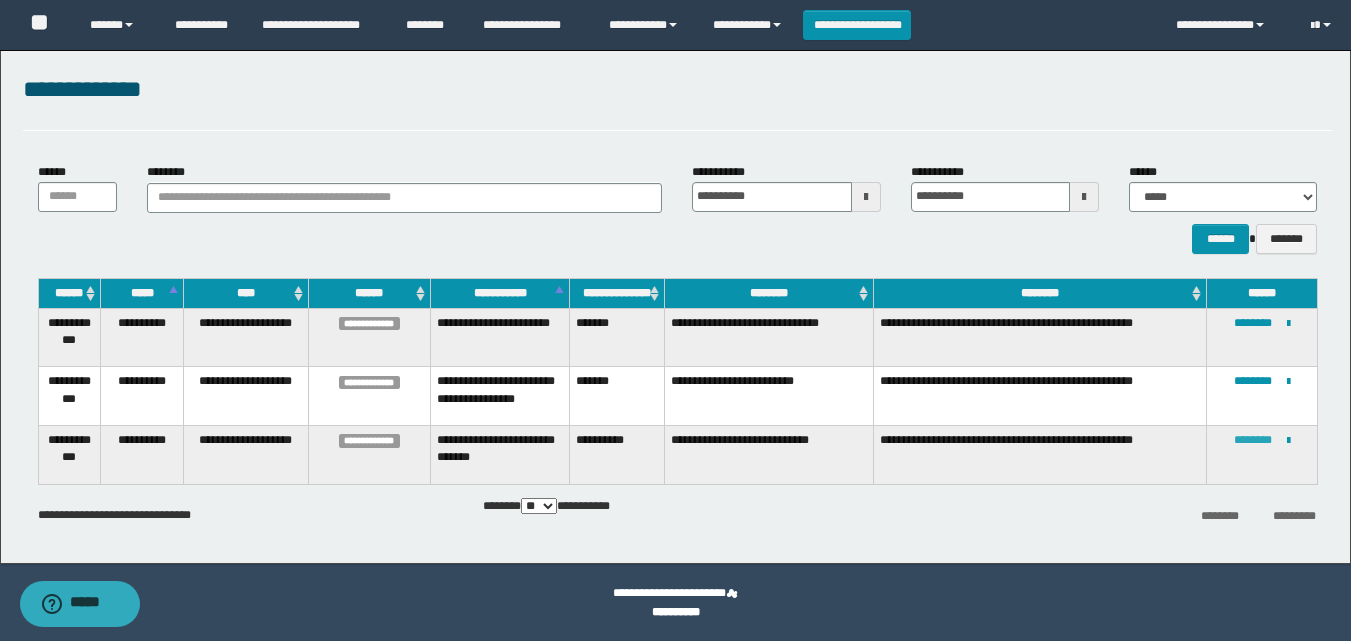 click on "********" at bounding box center (1253, 440) 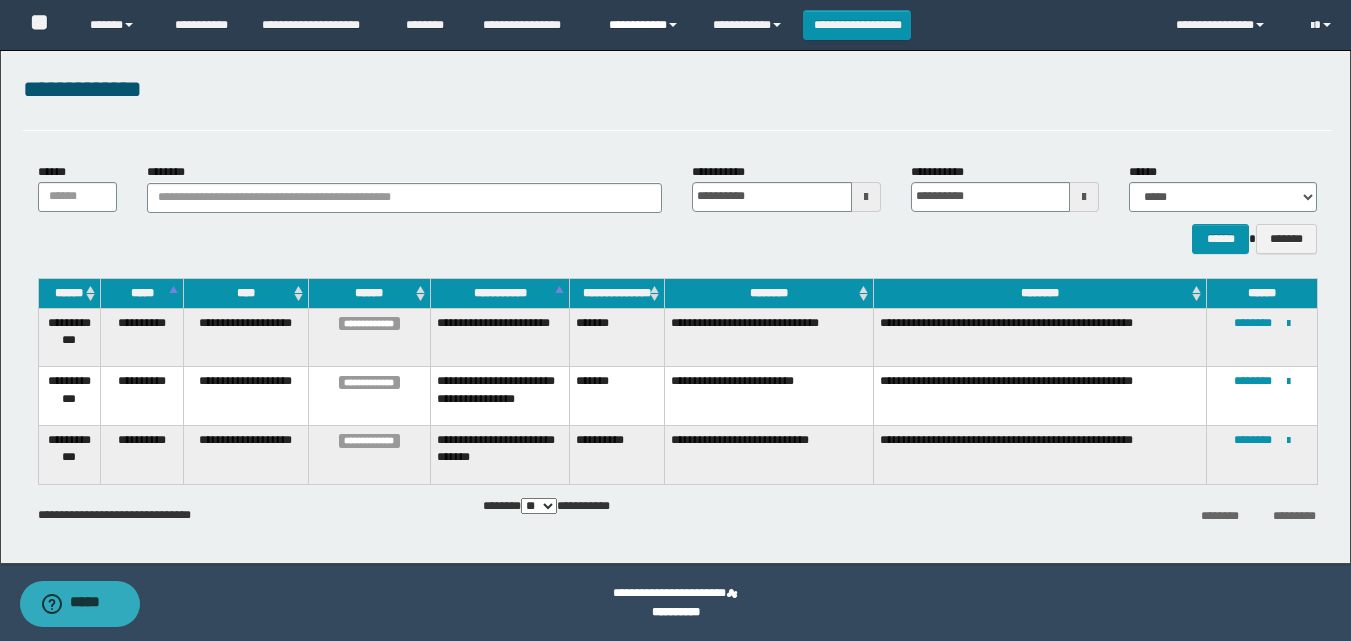 scroll, scrollTop: 0, scrollLeft: 0, axis: both 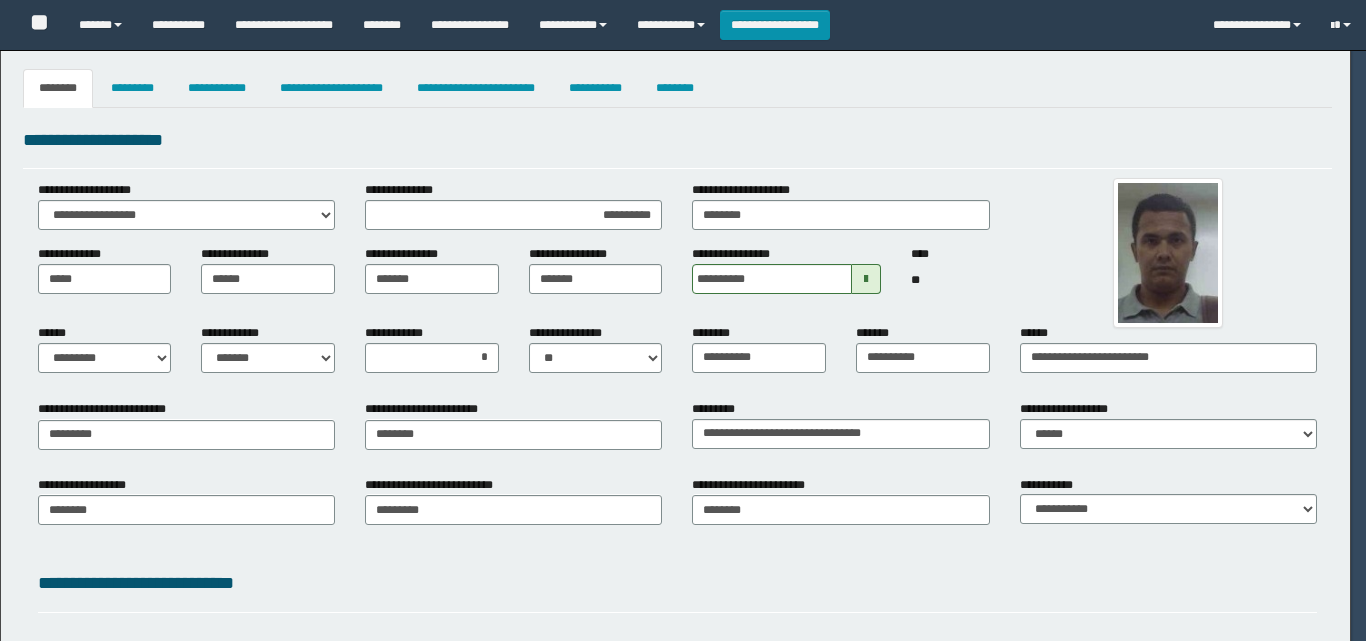 select on "*" 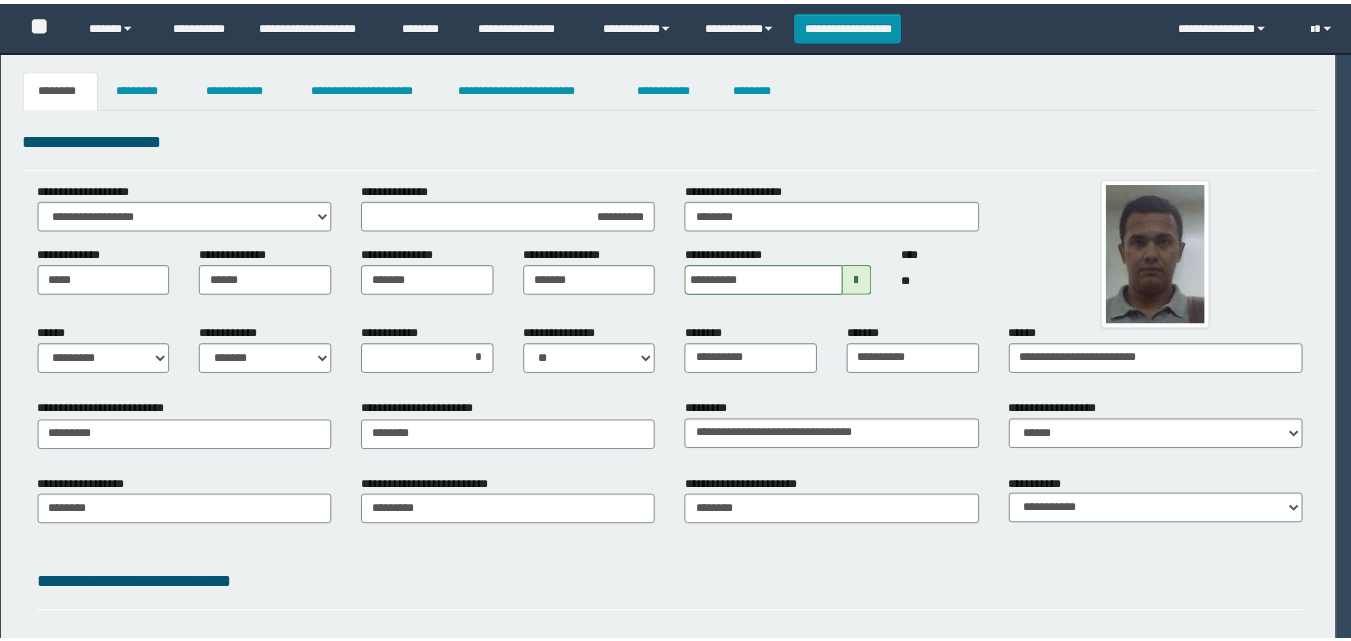 scroll, scrollTop: 0, scrollLeft: 0, axis: both 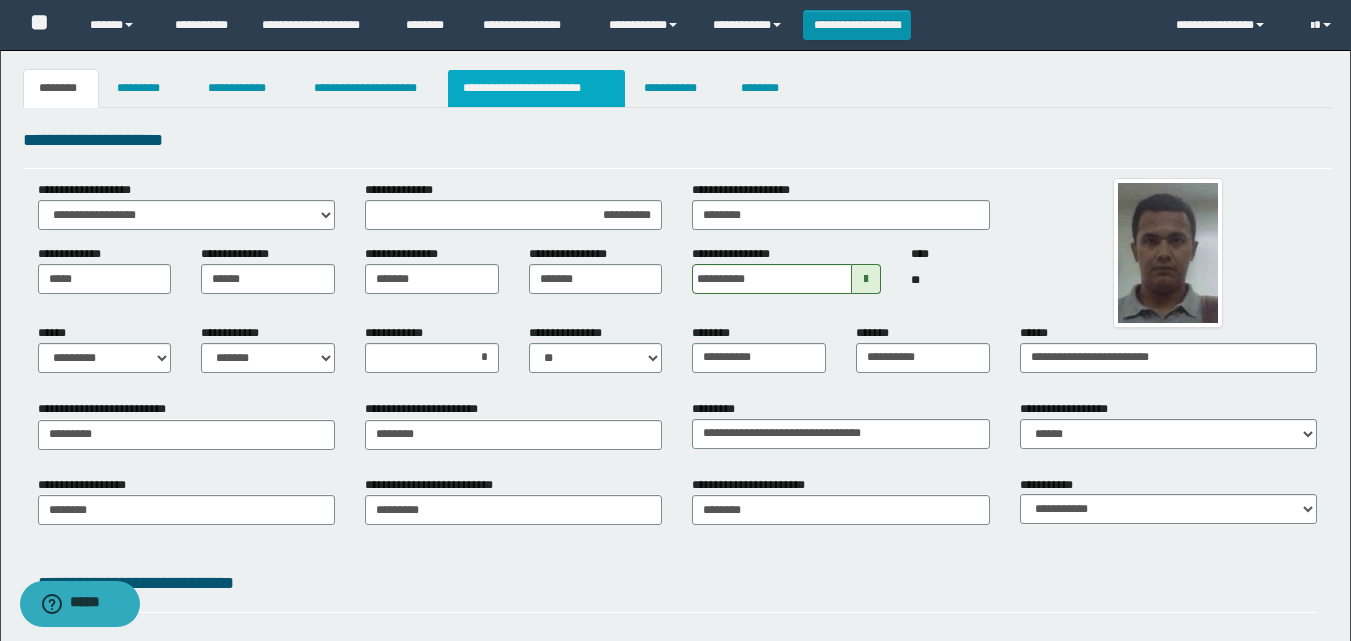 click on "**********" at bounding box center (537, 88) 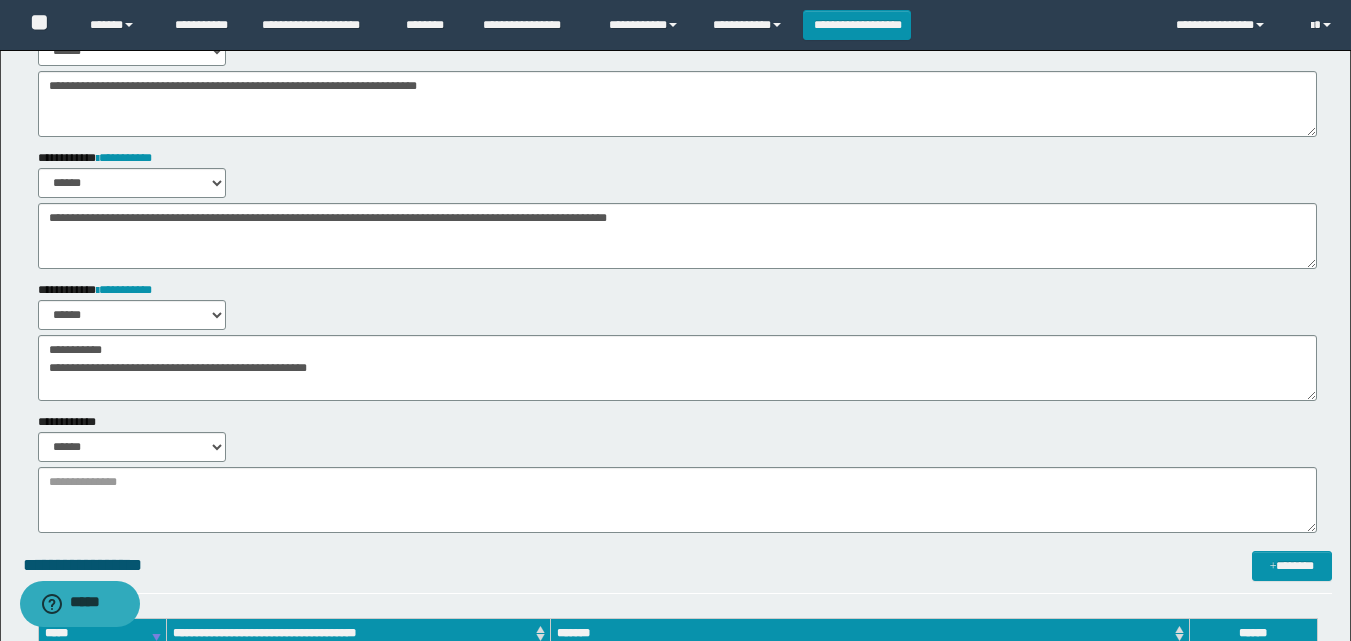 scroll, scrollTop: 0, scrollLeft: 0, axis: both 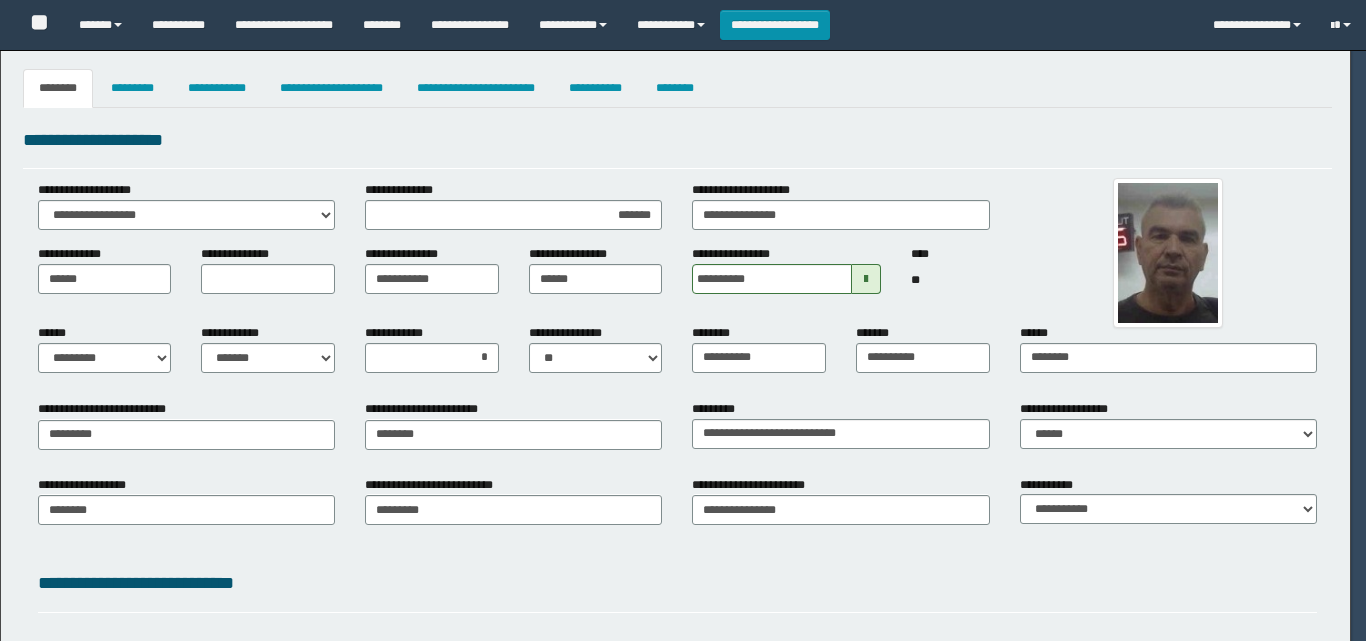 select on "*" 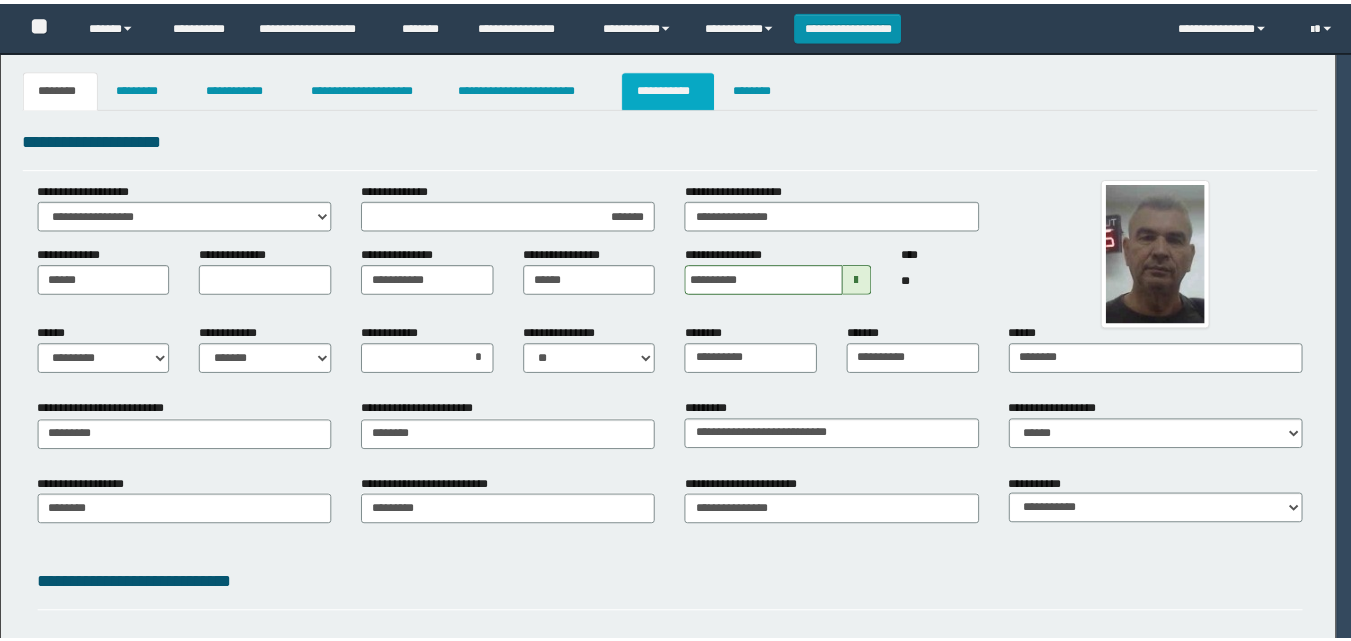 scroll, scrollTop: 0, scrollLeft: 0, axis: both 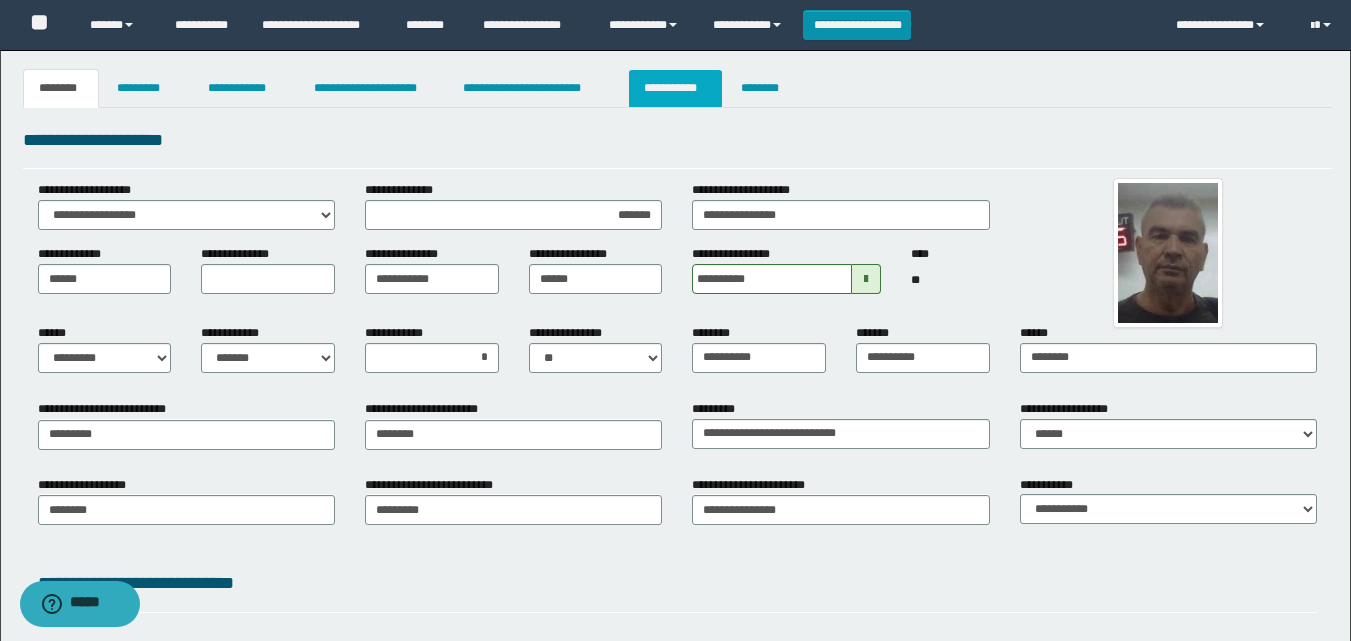 click on "**********" at bounding box center (675, 88) 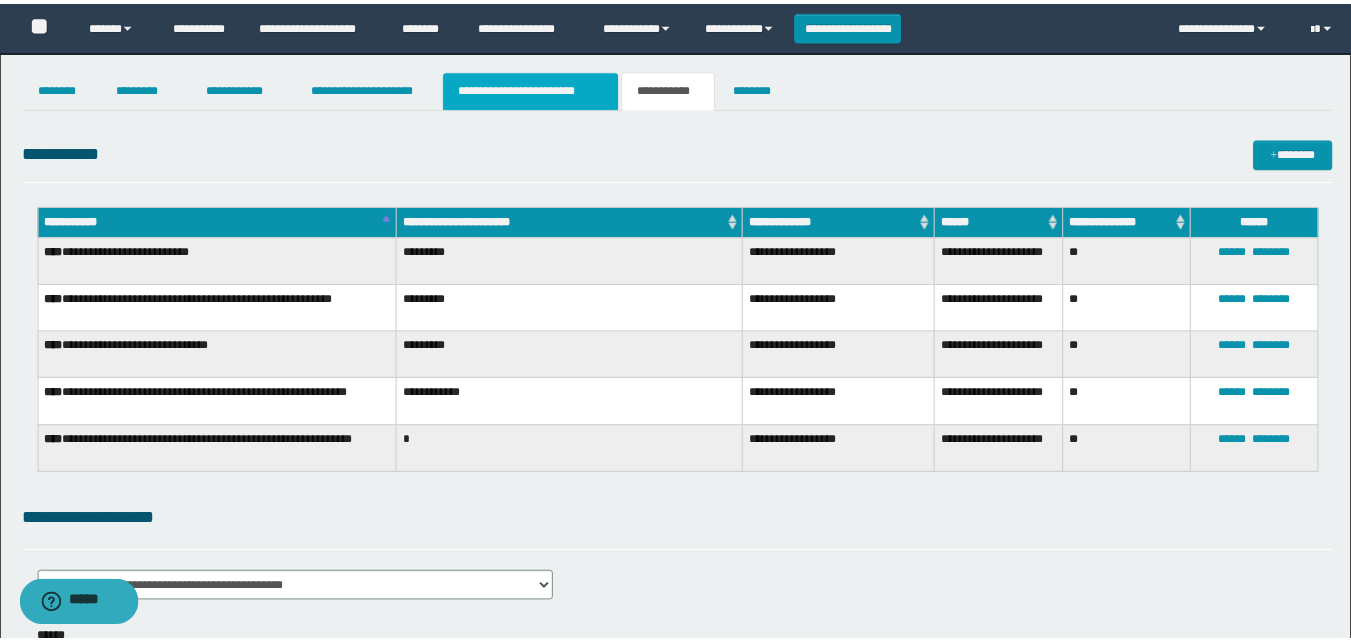 scroll, scrollTop: 0, scrollLeft: 0, axis: both 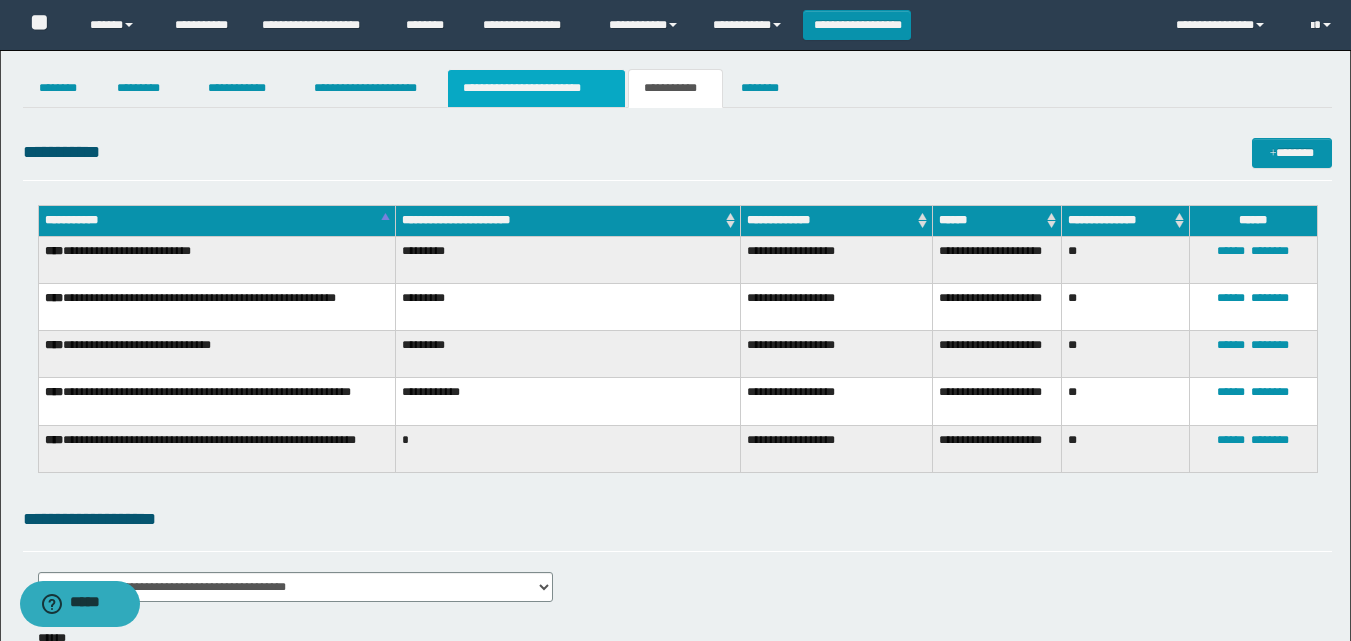 click on "**********" at bounding box center [537, 88] 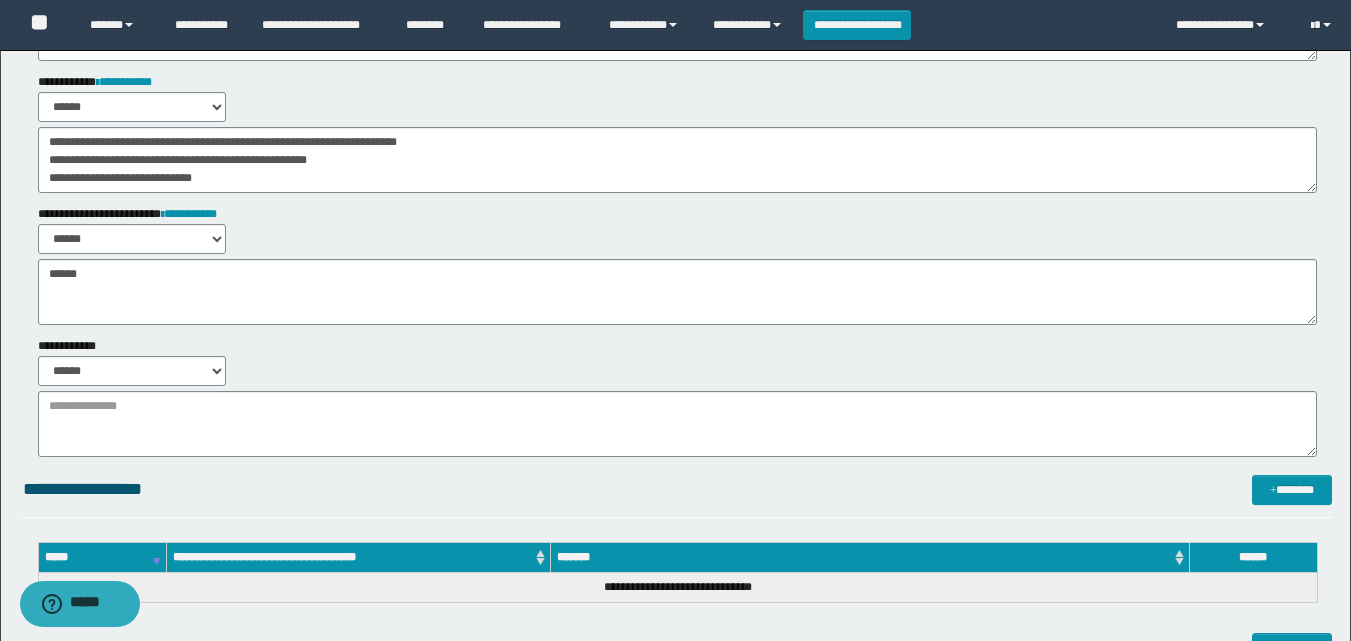 scroll, scrollTop: 500, scrollLeft: 0, axis: vertical 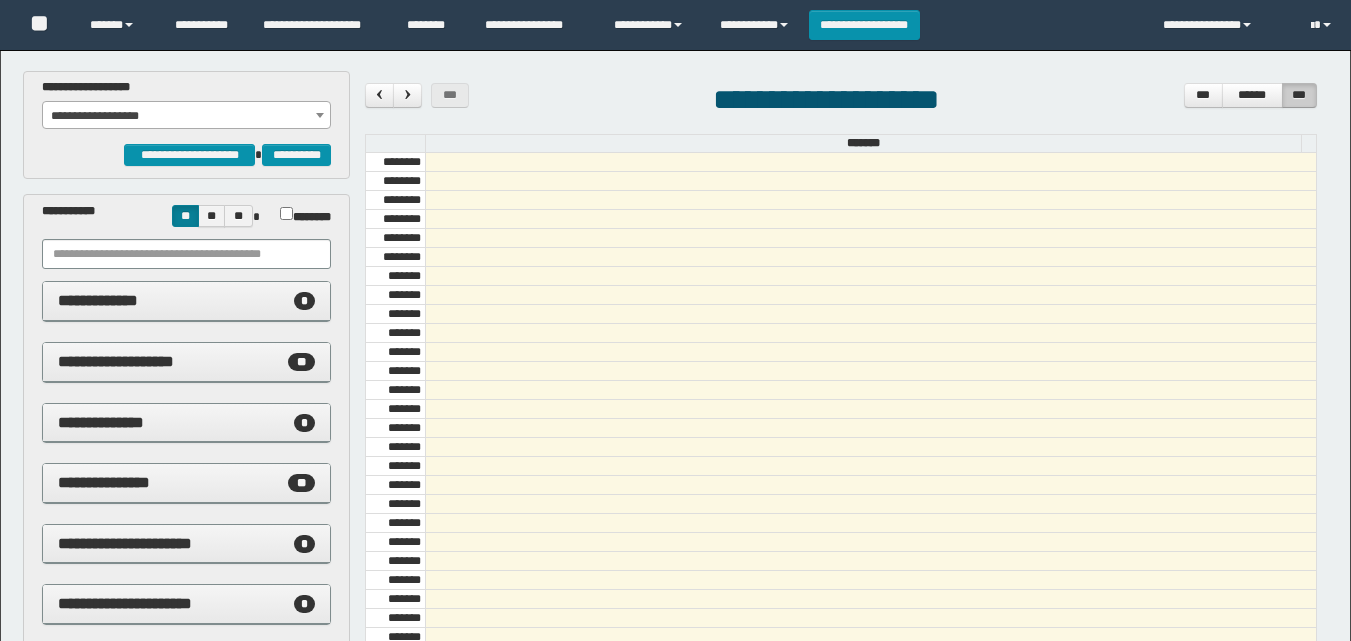 click on "**********" at bounding box center (186, 116) 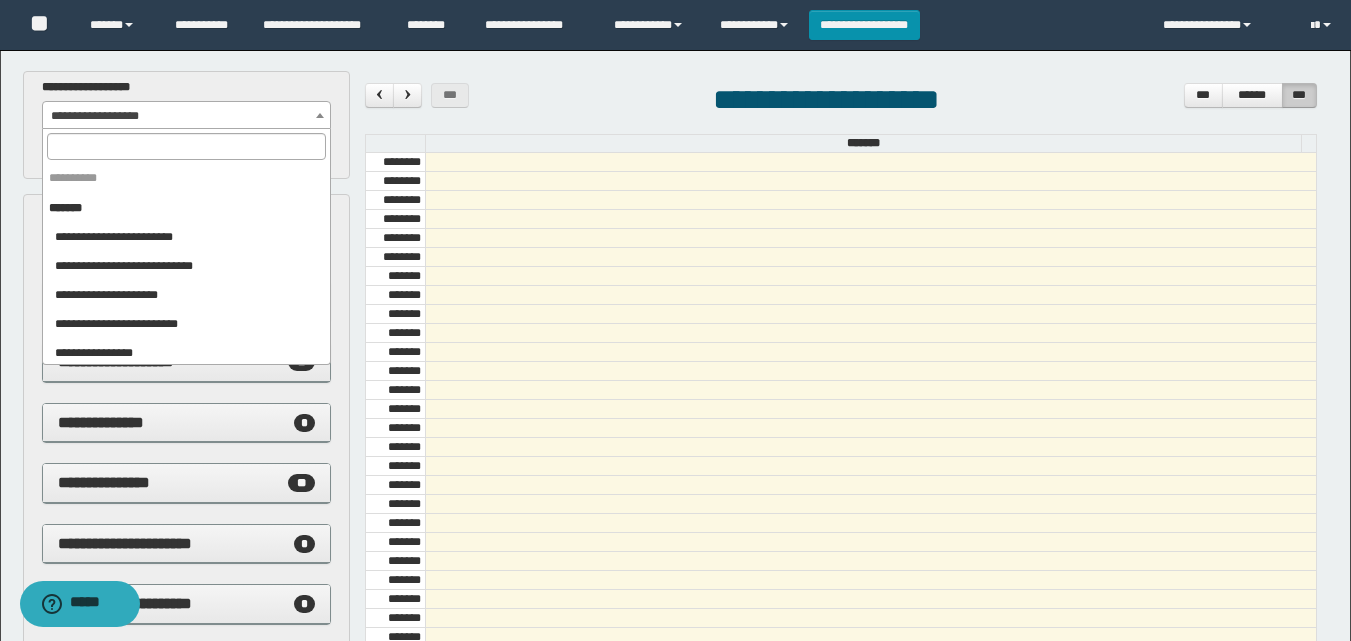 scroll, scrollTop: 0, scrollLeft: 0, axis: both 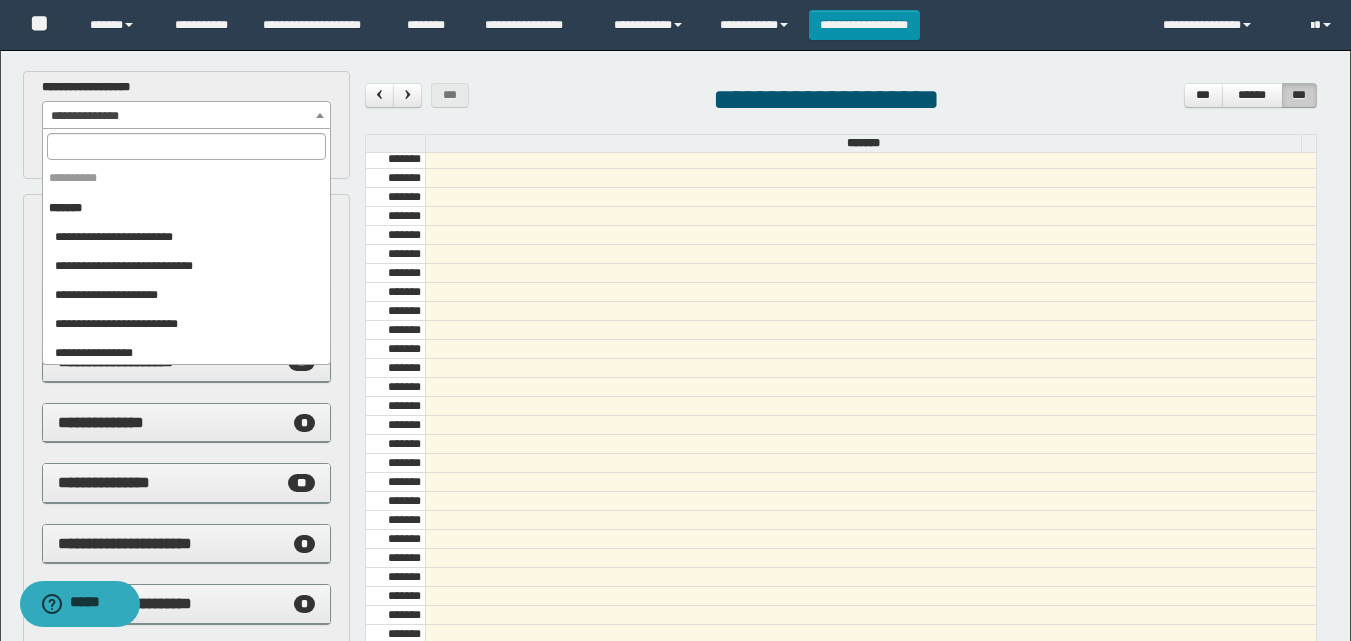 click on "**********" at bounding box center (186, 116) 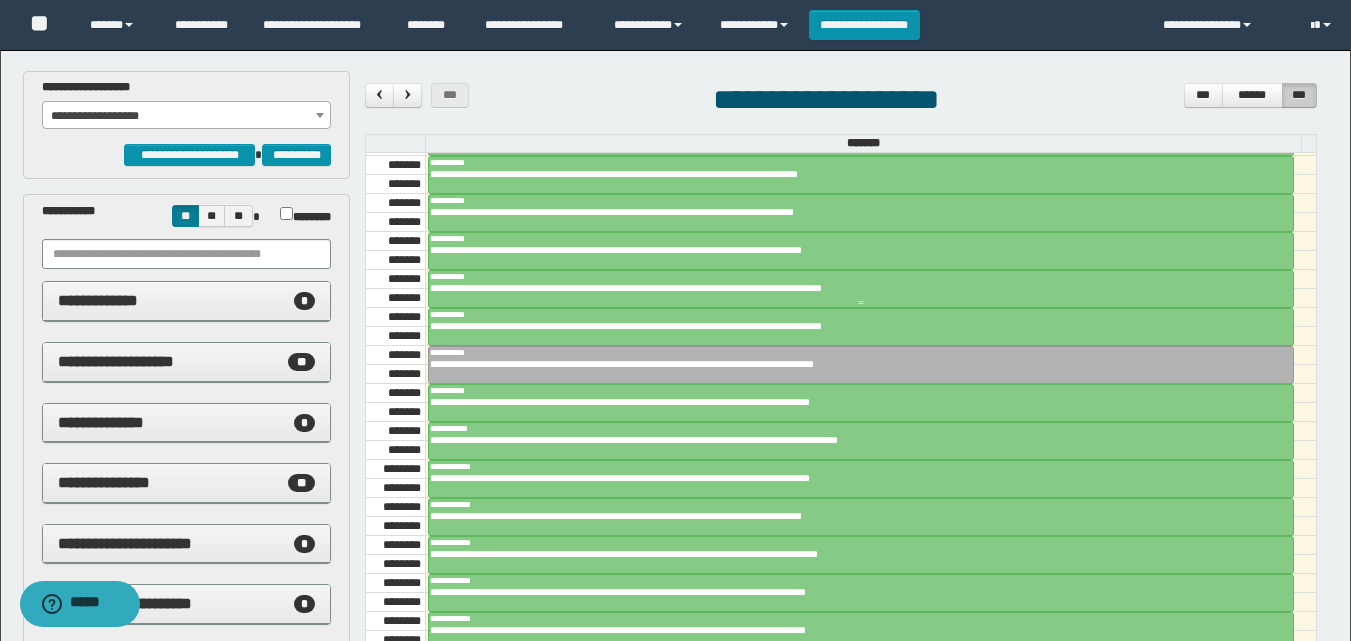 scroll, scrollTop: 785, scrollLeft: 0, axis: vertical 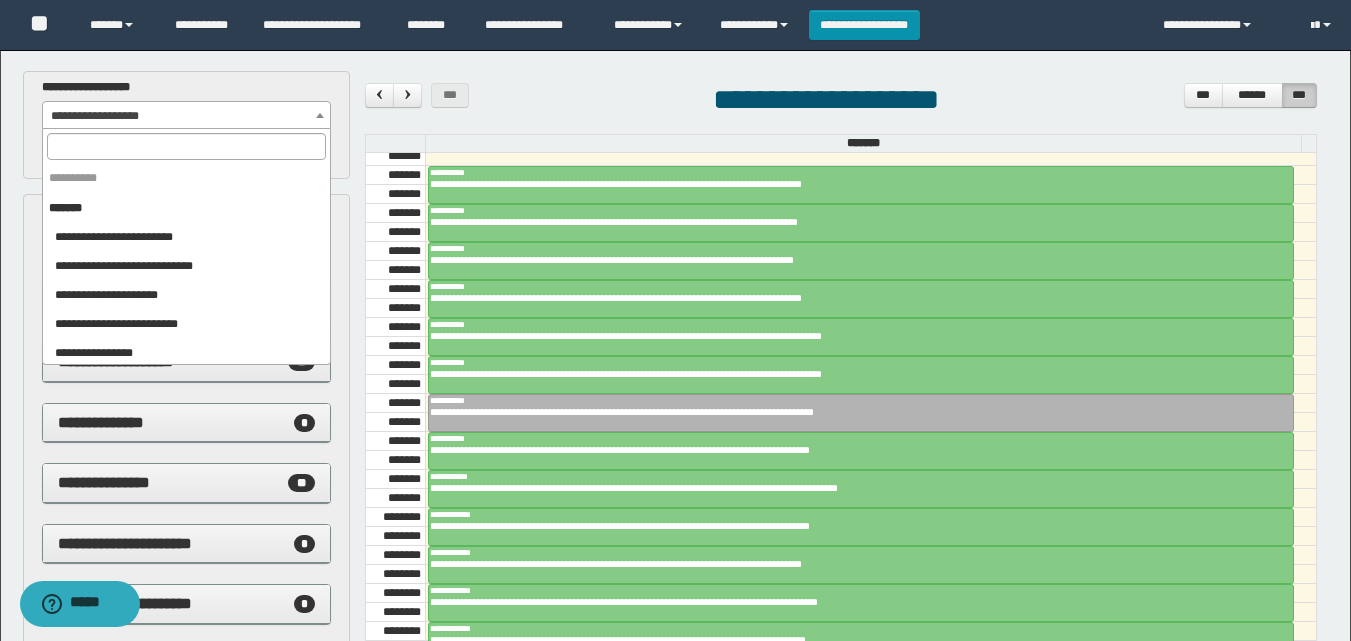 click on "**********" at bounding box center (186, 116) 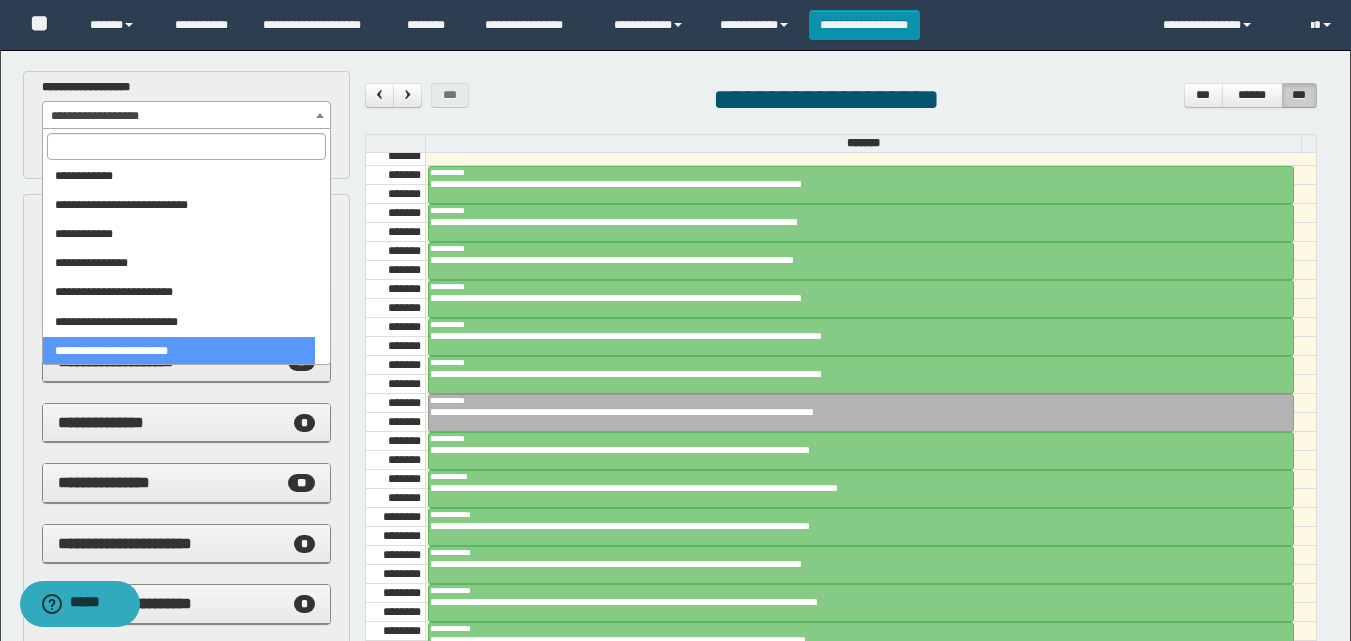 scroll, scrollTop: 1977, scrollLeft: 0, axis: vertical 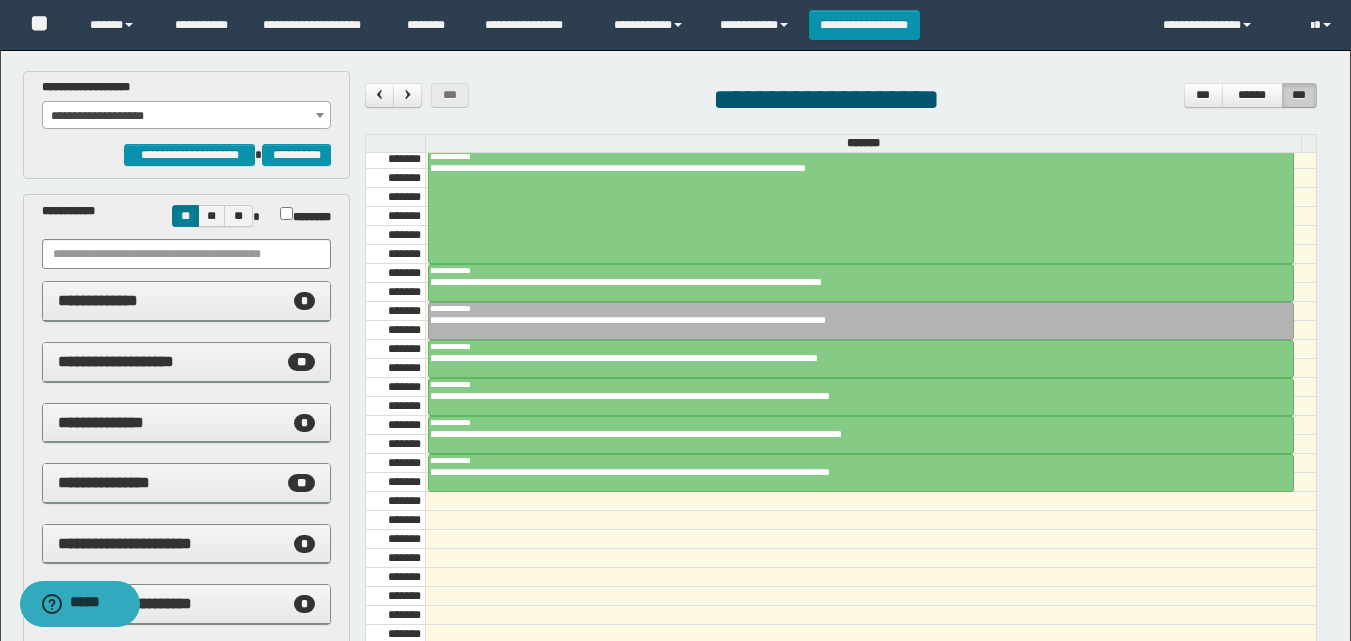 click on "**********" at bounding box center (186, 116) 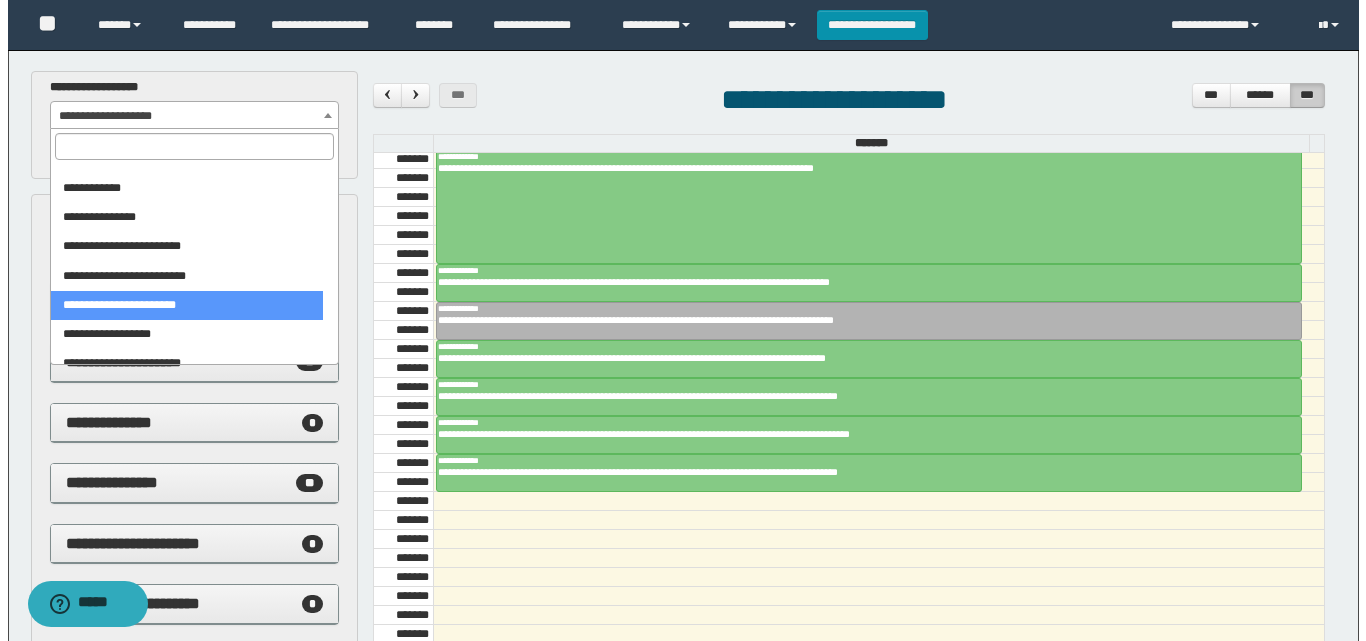 scroll, scrollTop: 2277, scrollLeft: 0, axis: vertical 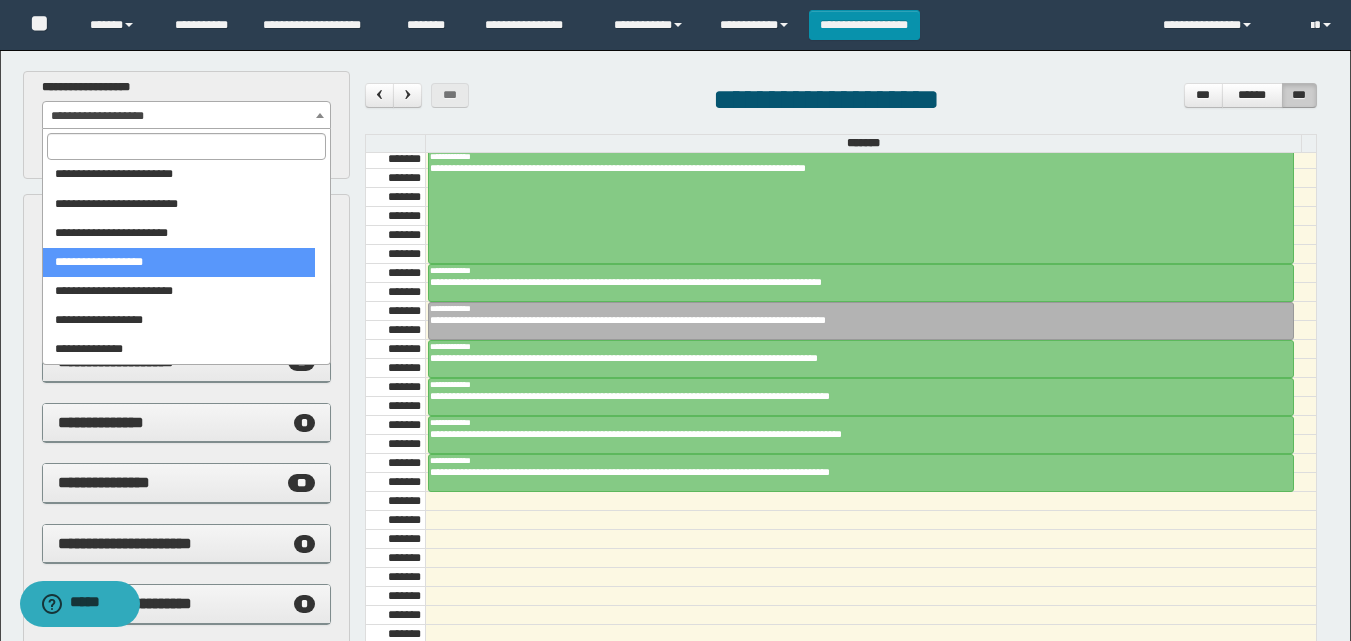 select on "****" 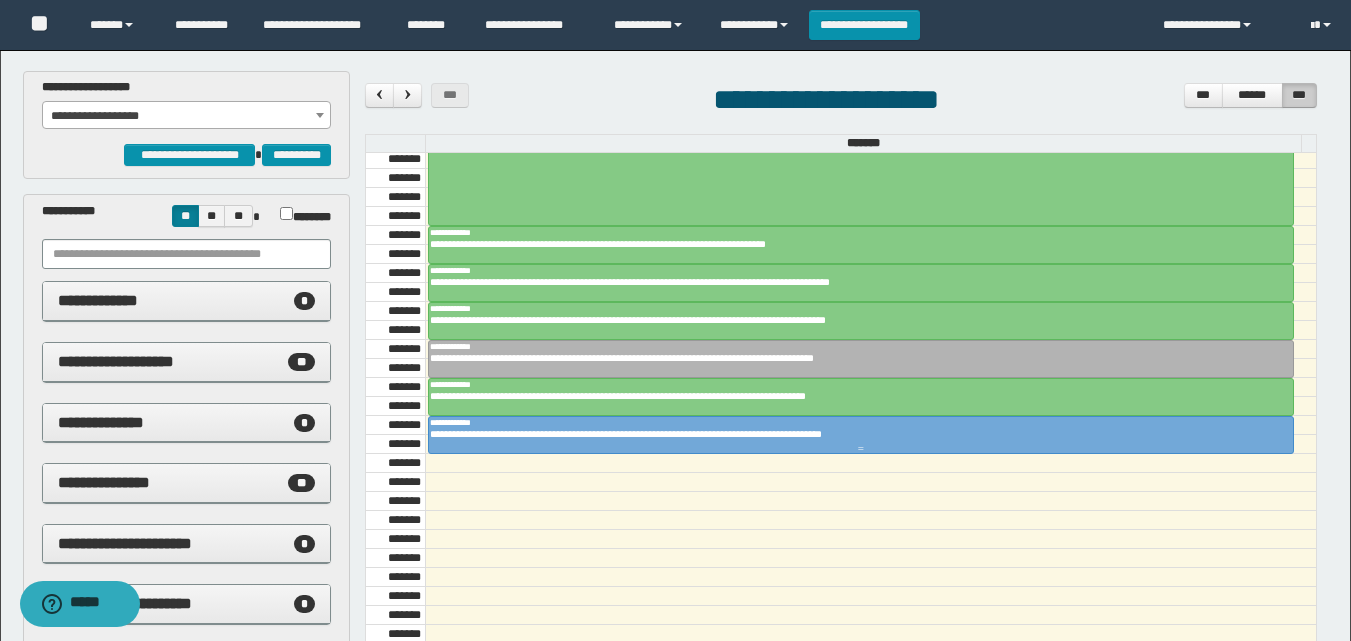 click on "**********" at bounding box center (853, 434) 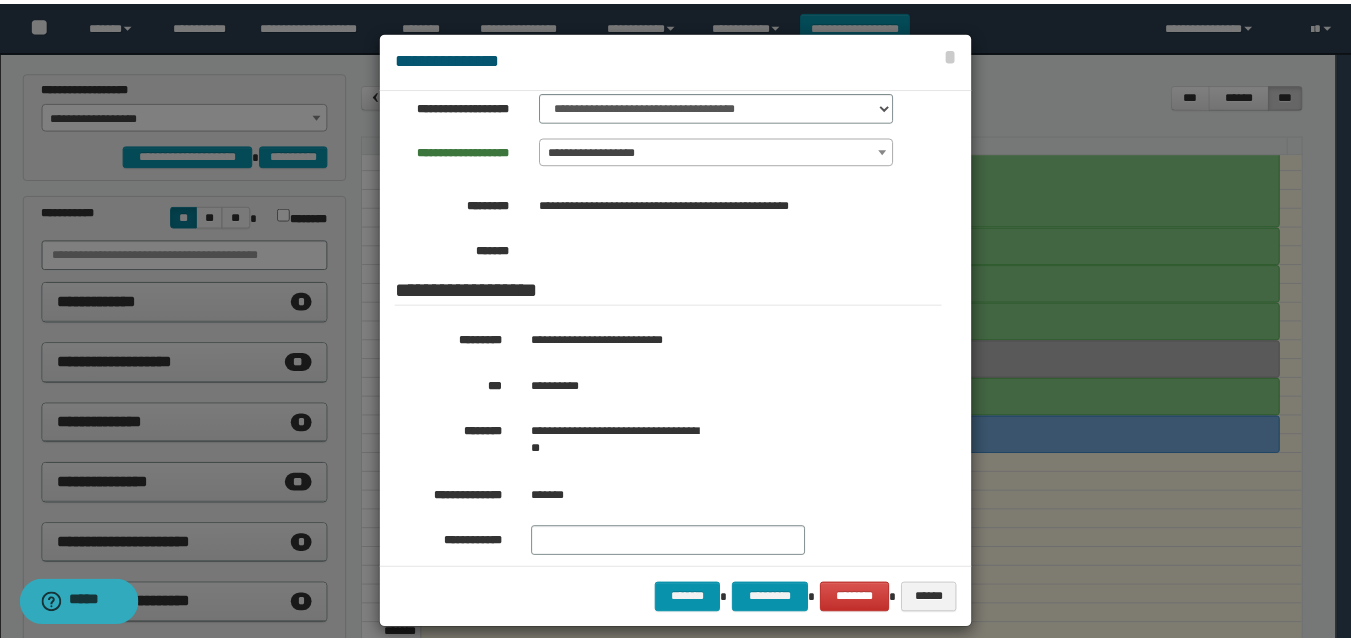 scroll, scrollTop: 200, scrollLeft: 0, axis: vertical 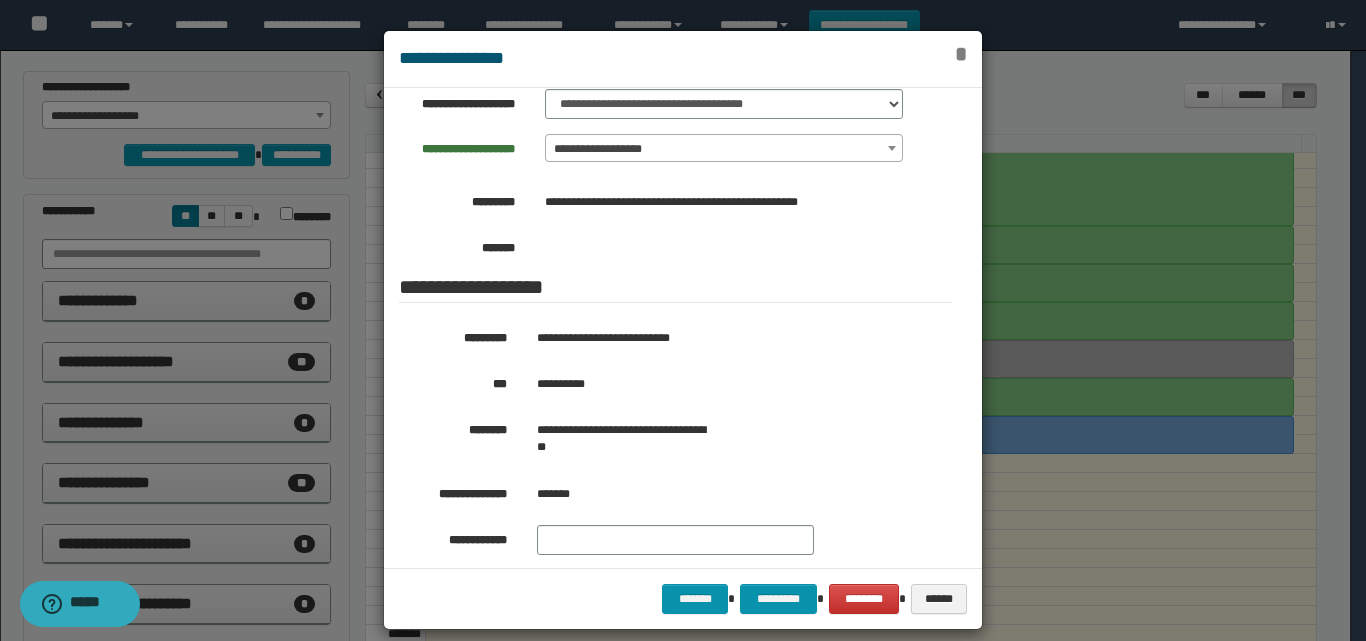 click on "**********" at bounding box center [683, 59] 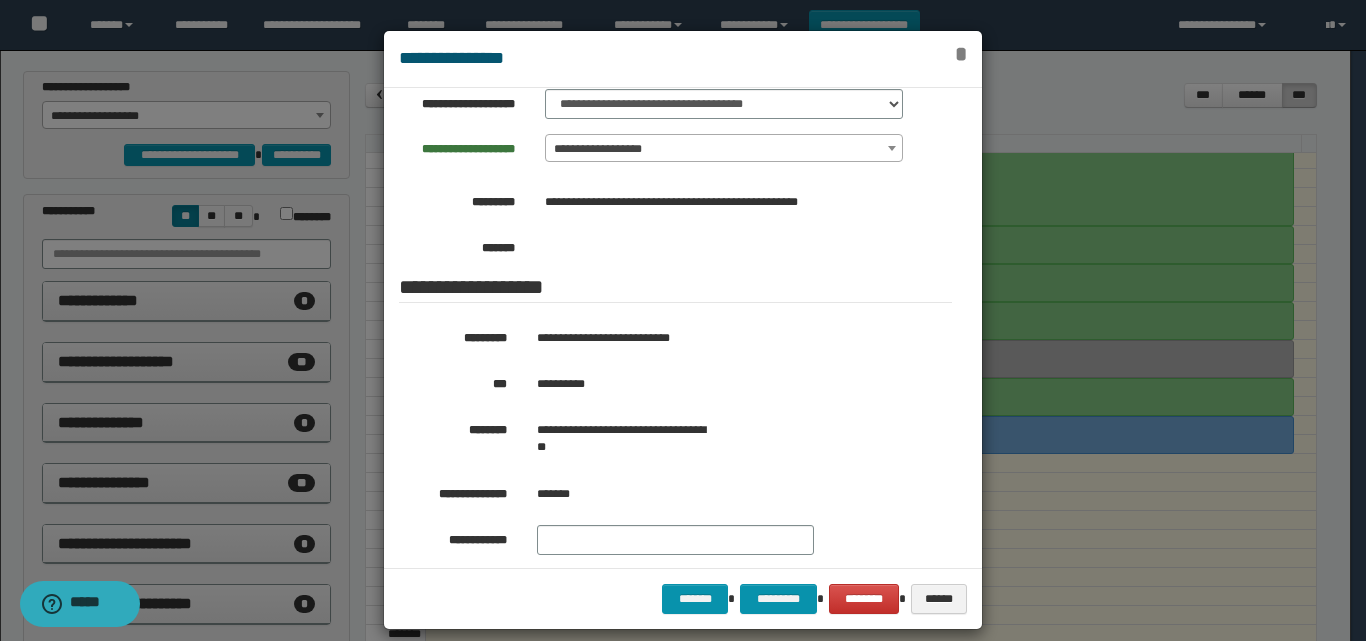 click on "*" at bounding box center [961, 54] 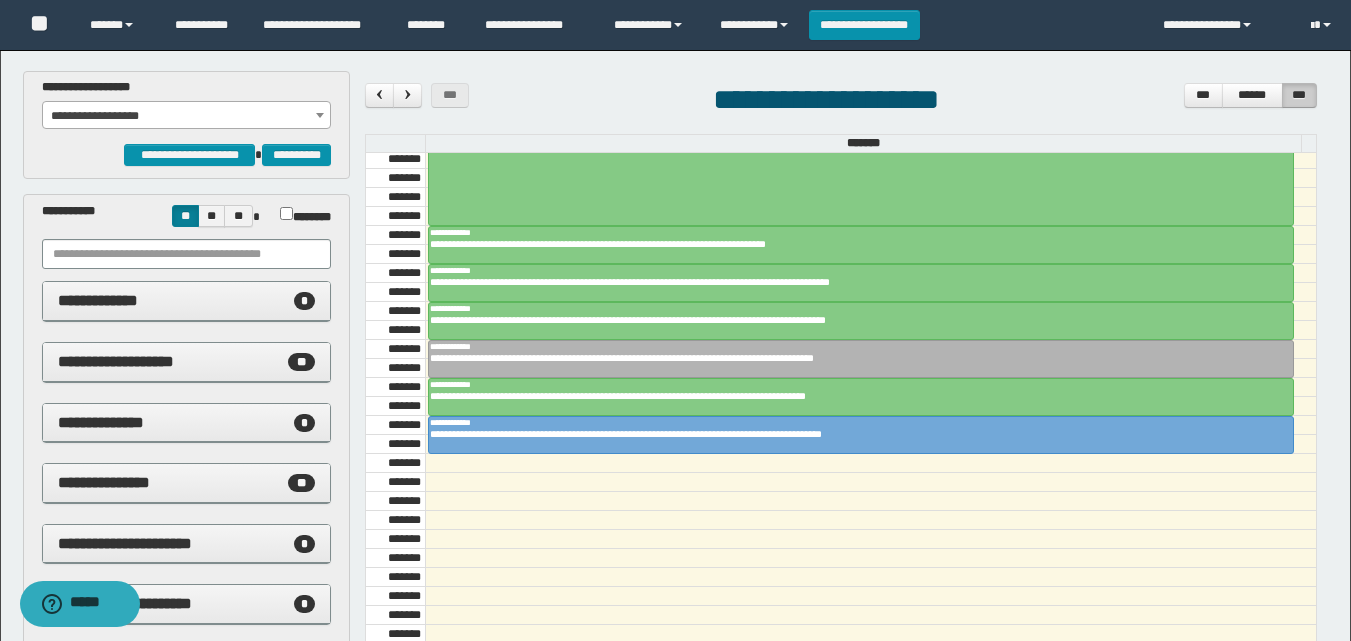 click on "**********" at bounding box center (186, 116) 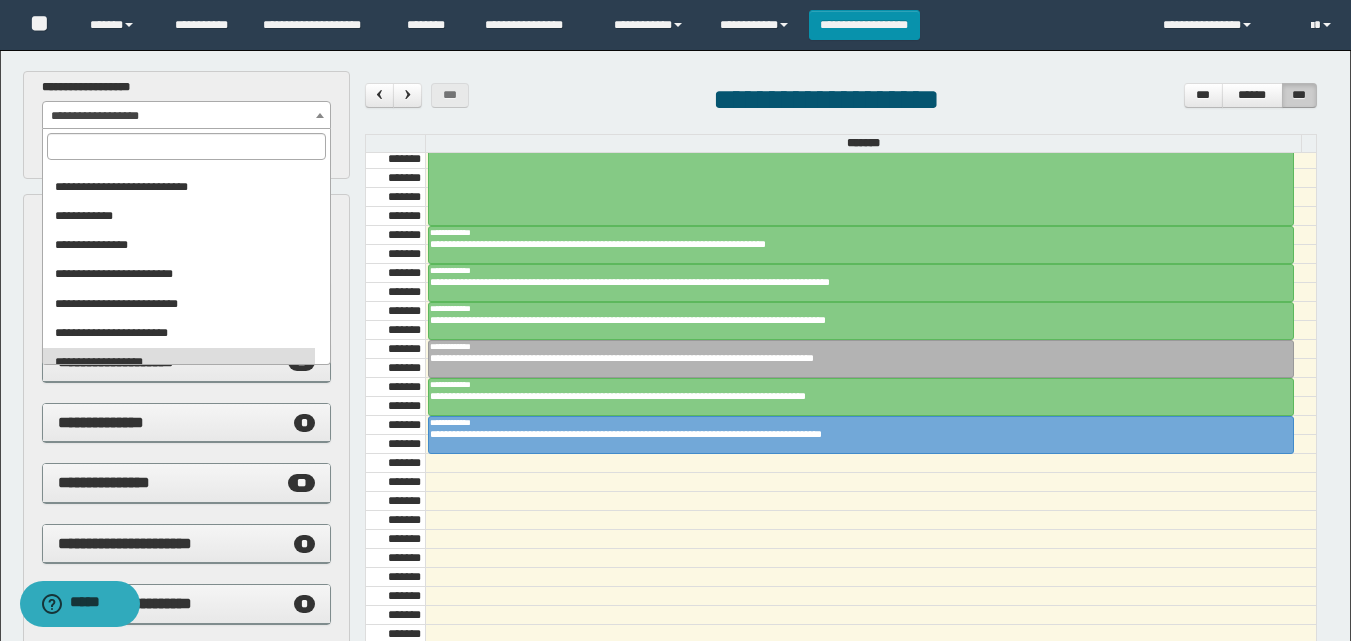 scroll, scrollTop: 2077, scrollLeft: 0, axis: vertical 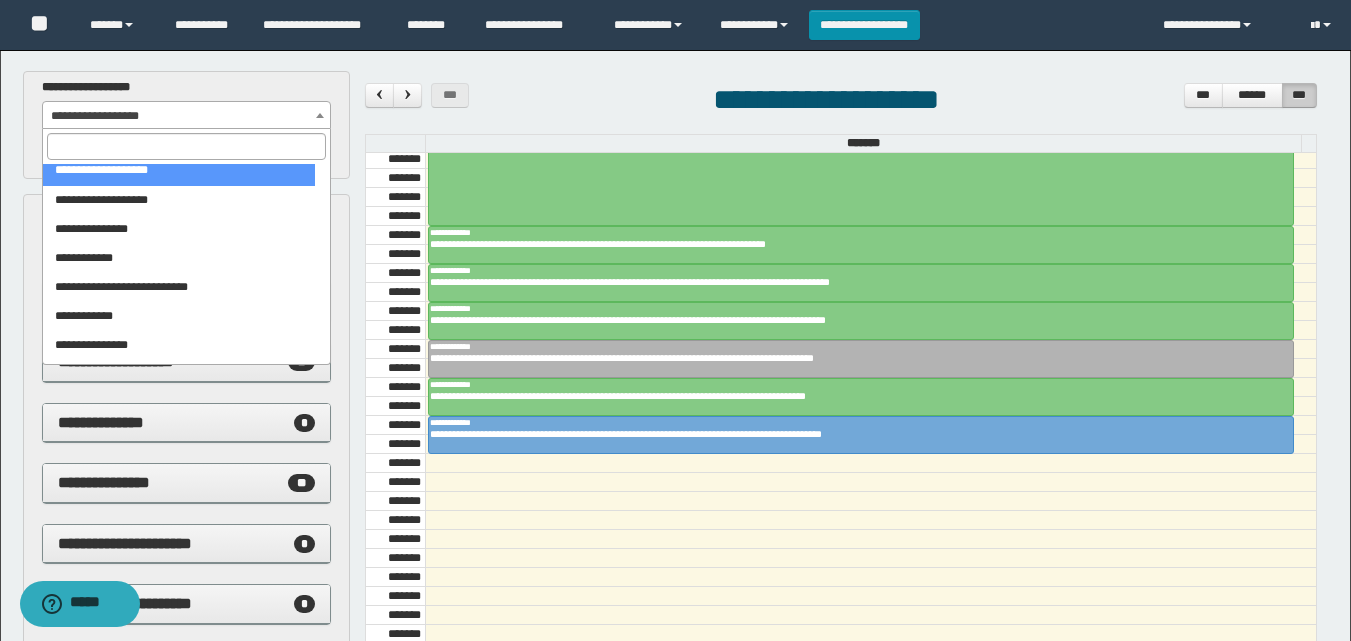 select on "***" 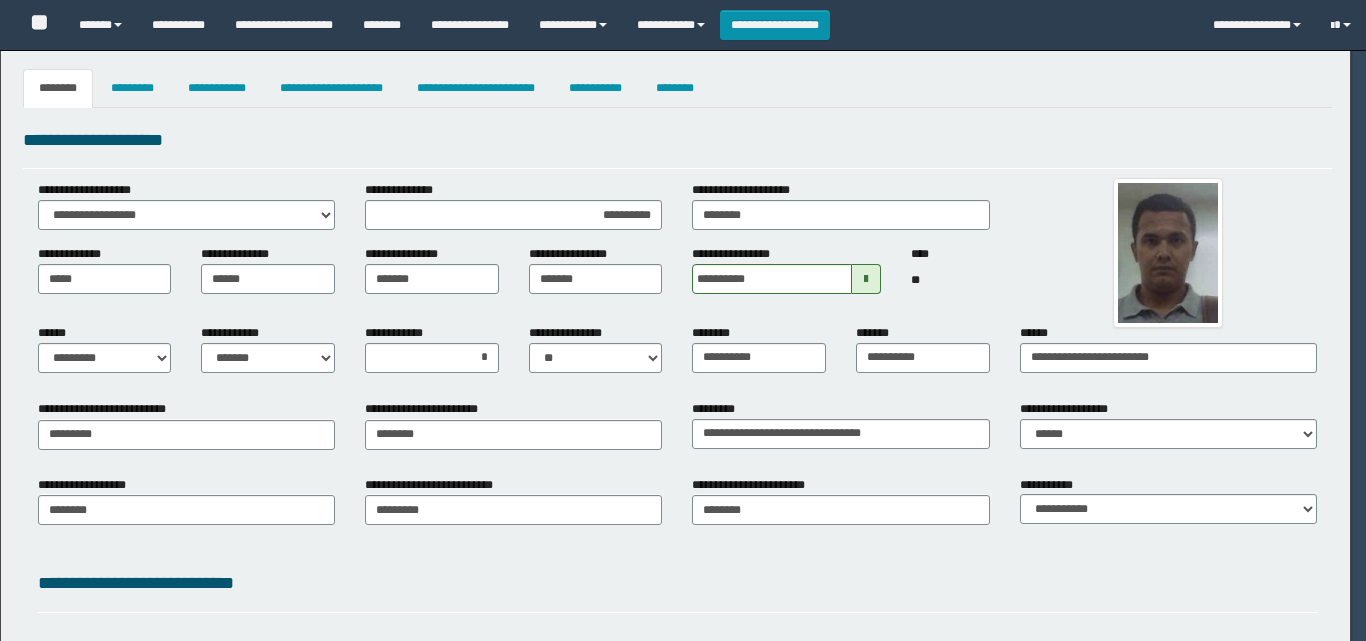 select on "*" 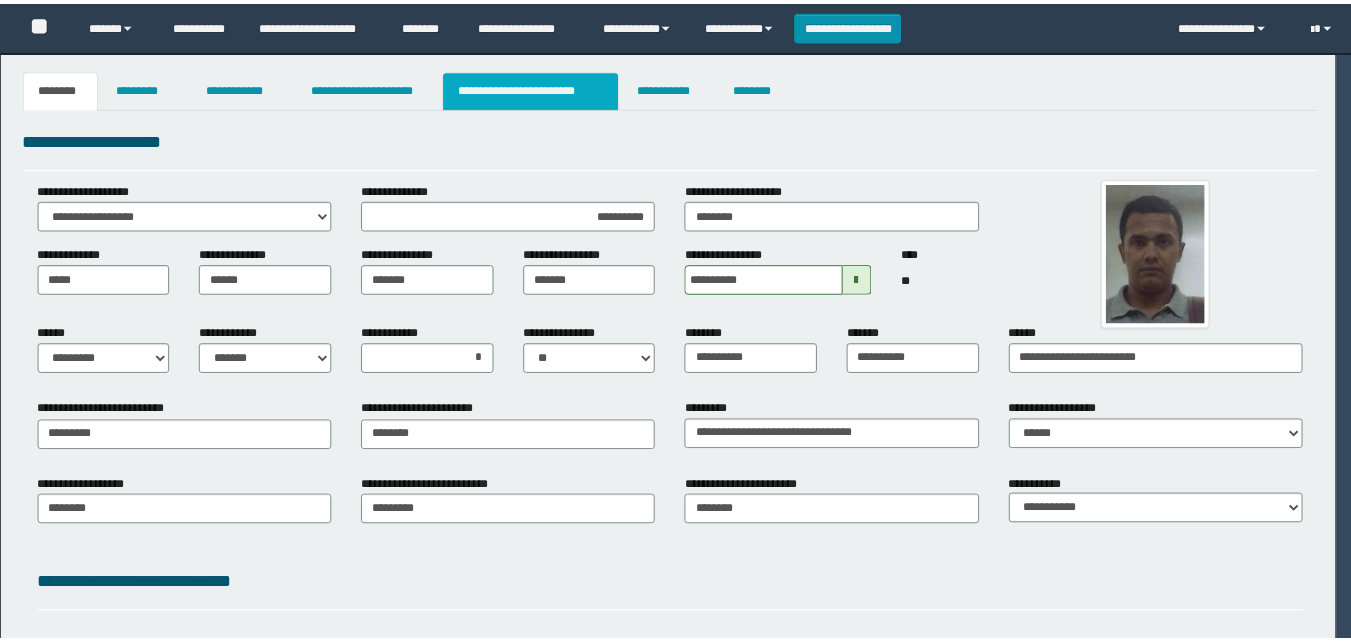 scroll, scrollTop: 0, scrollLeft: 0, axis: both 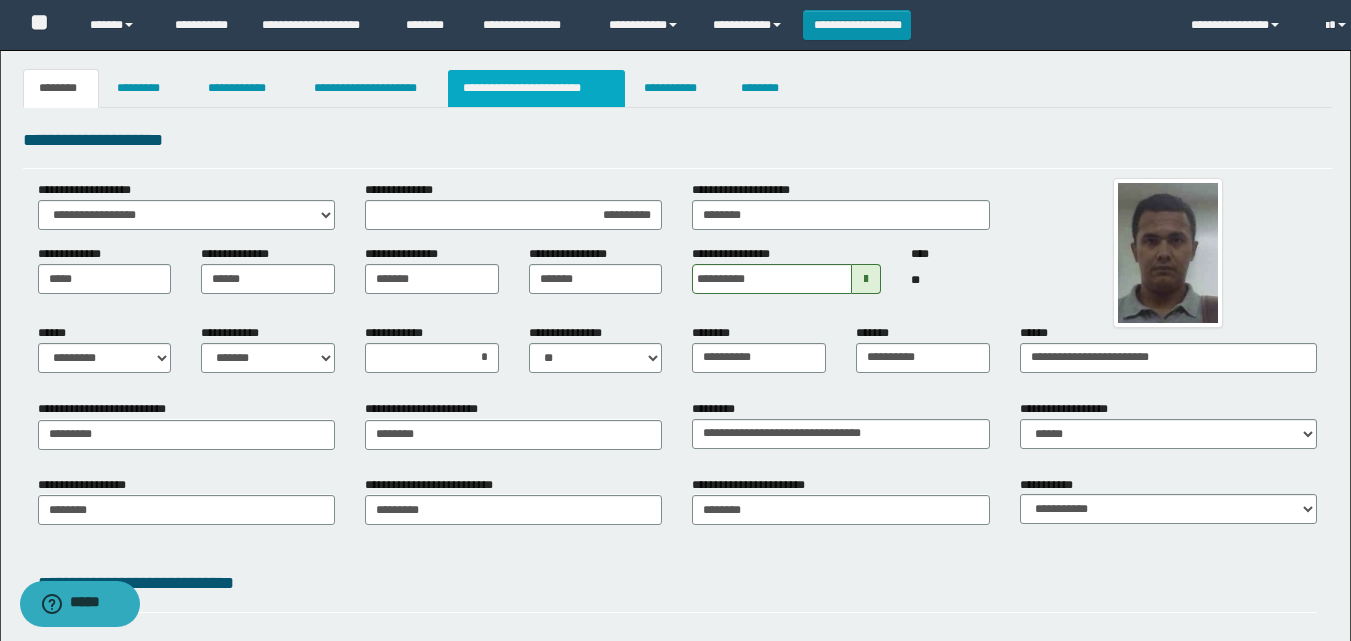 click on "**********" at bounding box center (537, 88) 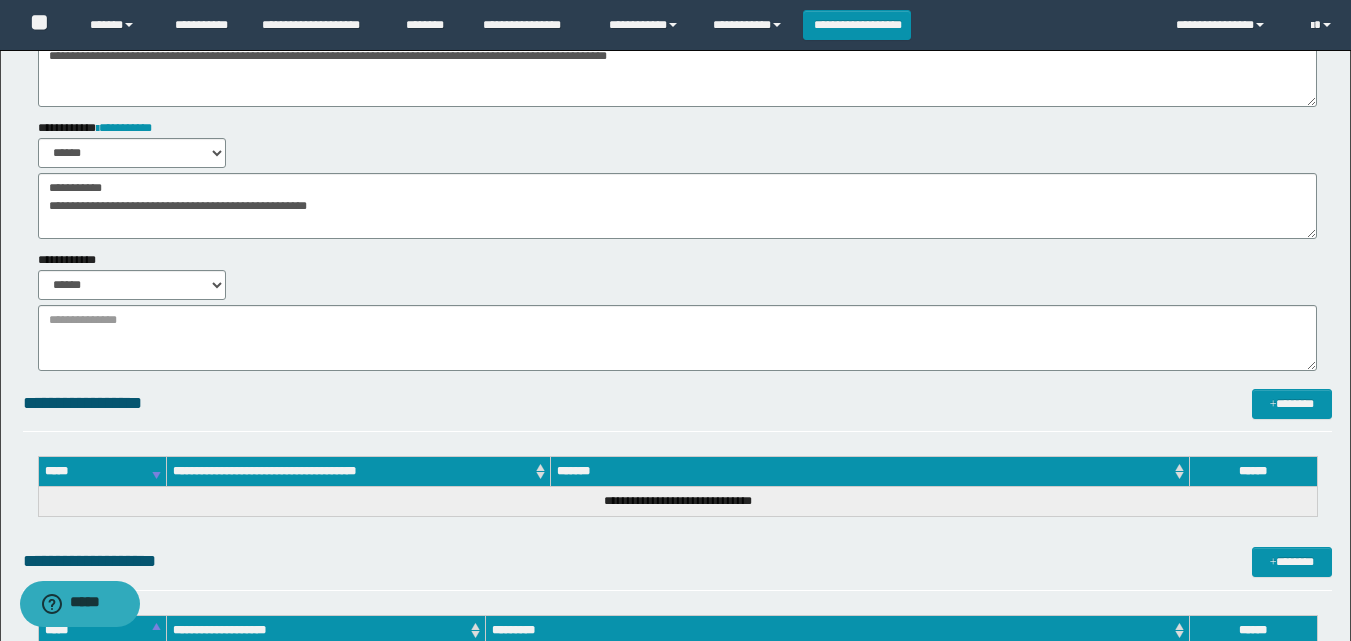 scroll, scrollTop: 400, scrollLeft: 0, axis: vertical 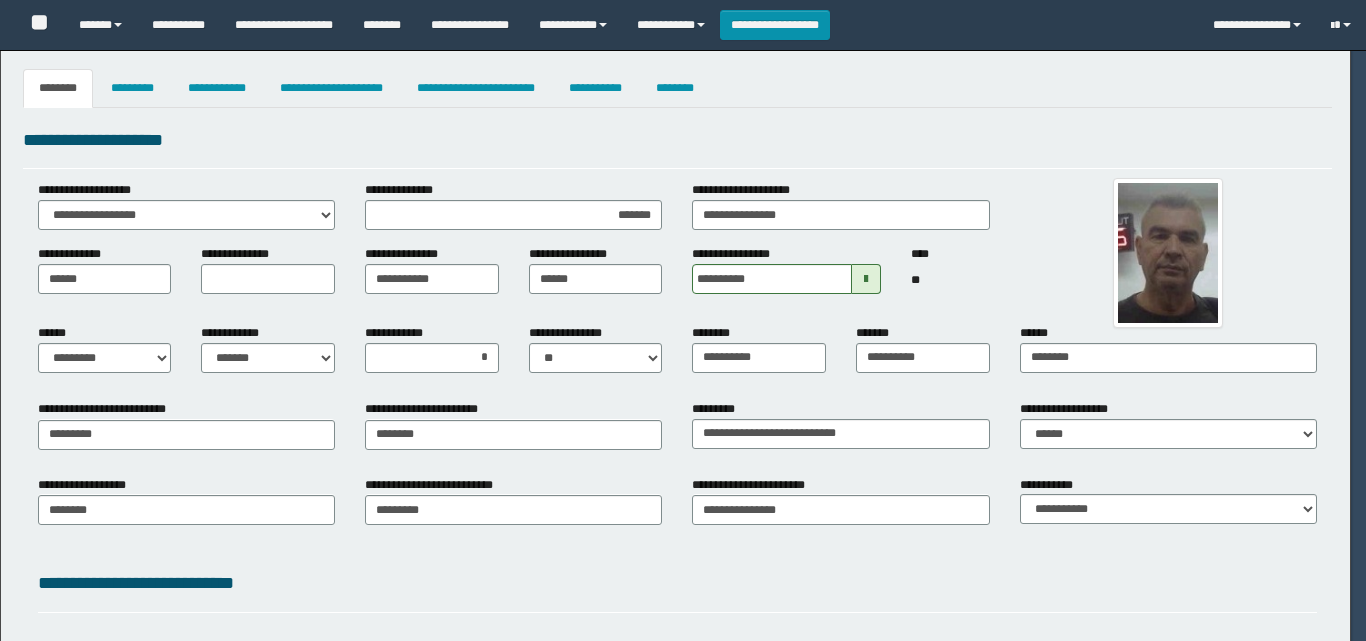 select on "*" 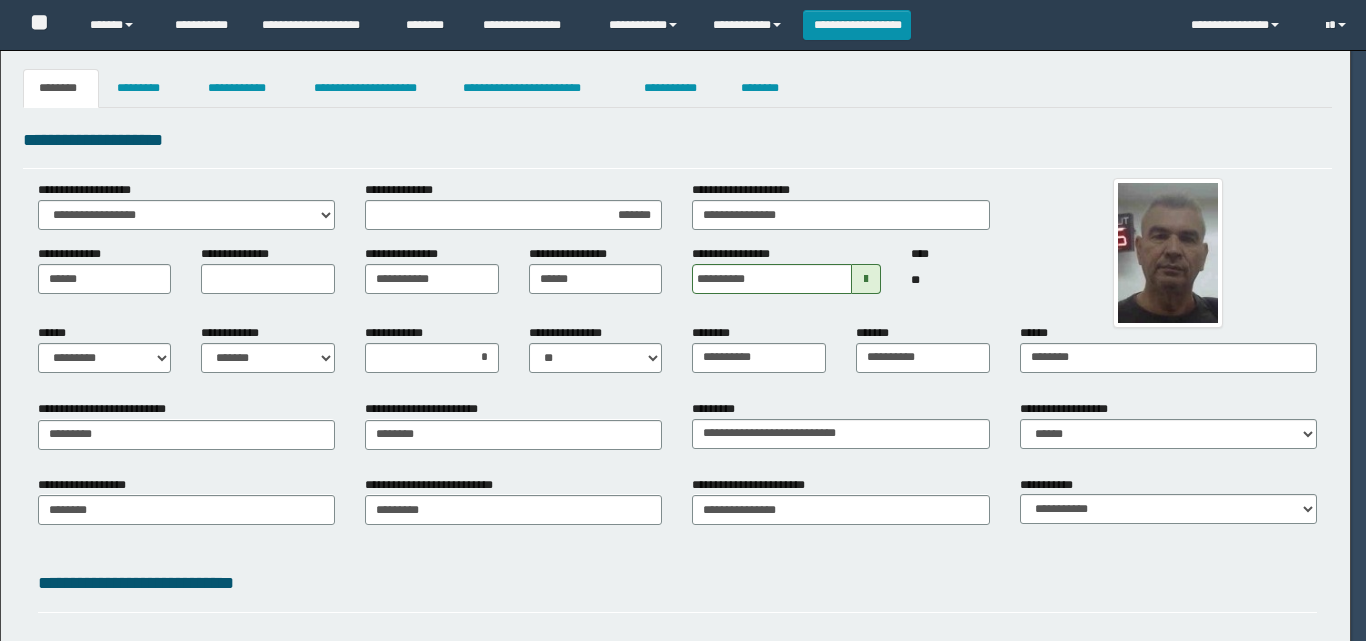 scroll, scrollTop: 0, scrollLeft: 0, axis: both 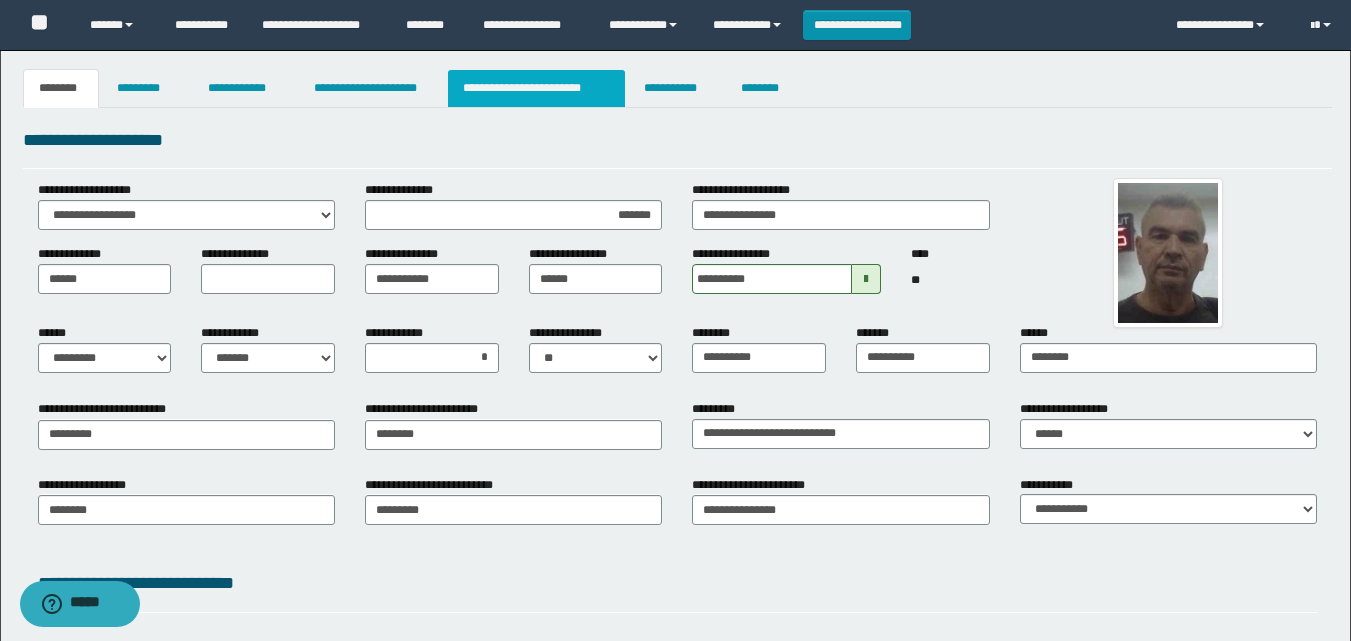 click on "**********" at bounding box center (537, 88) 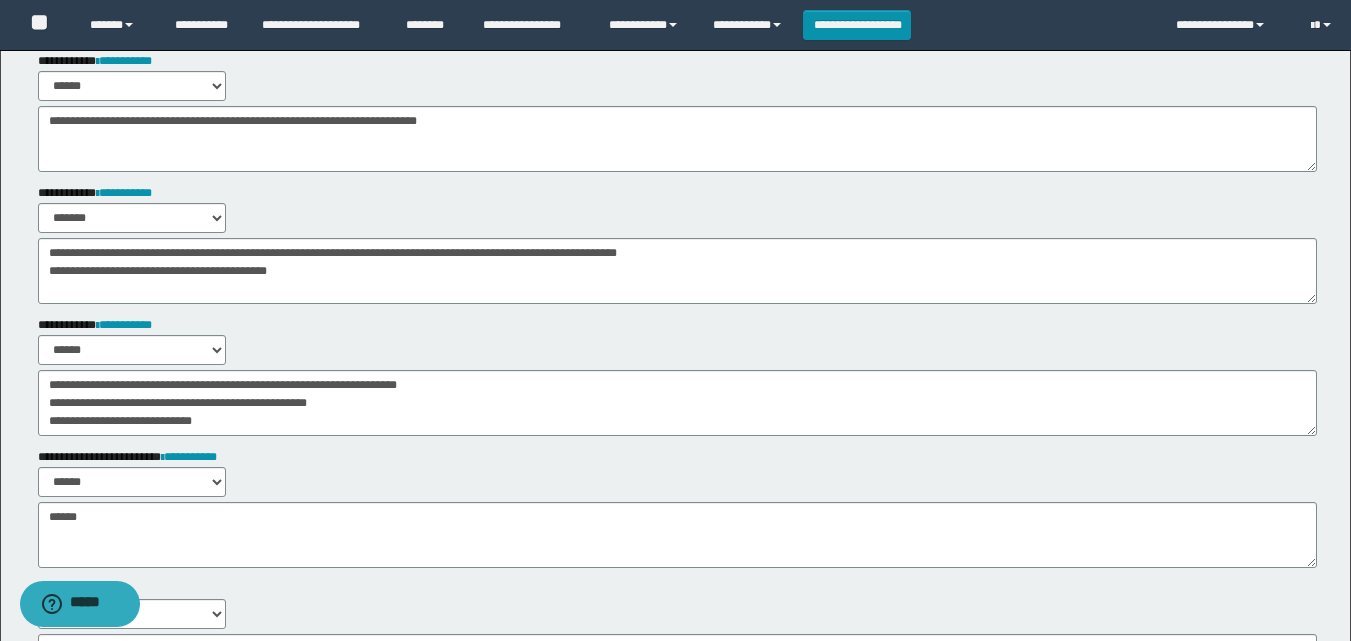 scroll, scrollTop: 0, scrollLeft: 0, axis: both 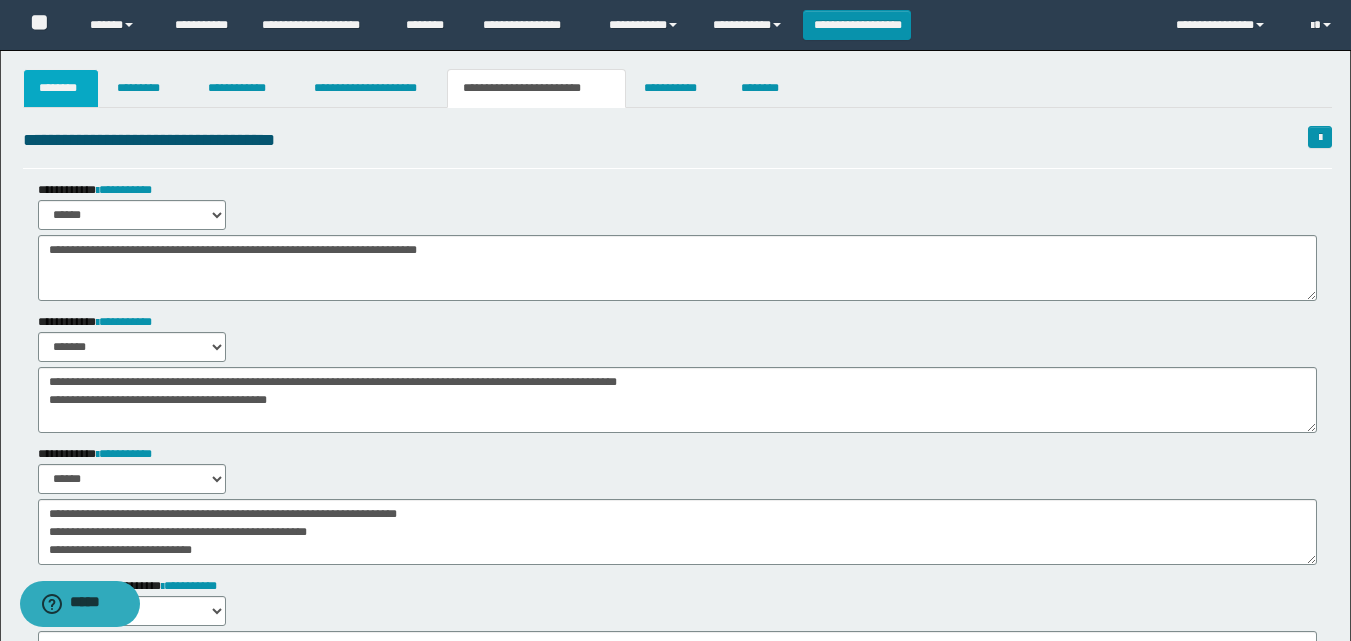 click on "********" at bounding box center (61, 88) 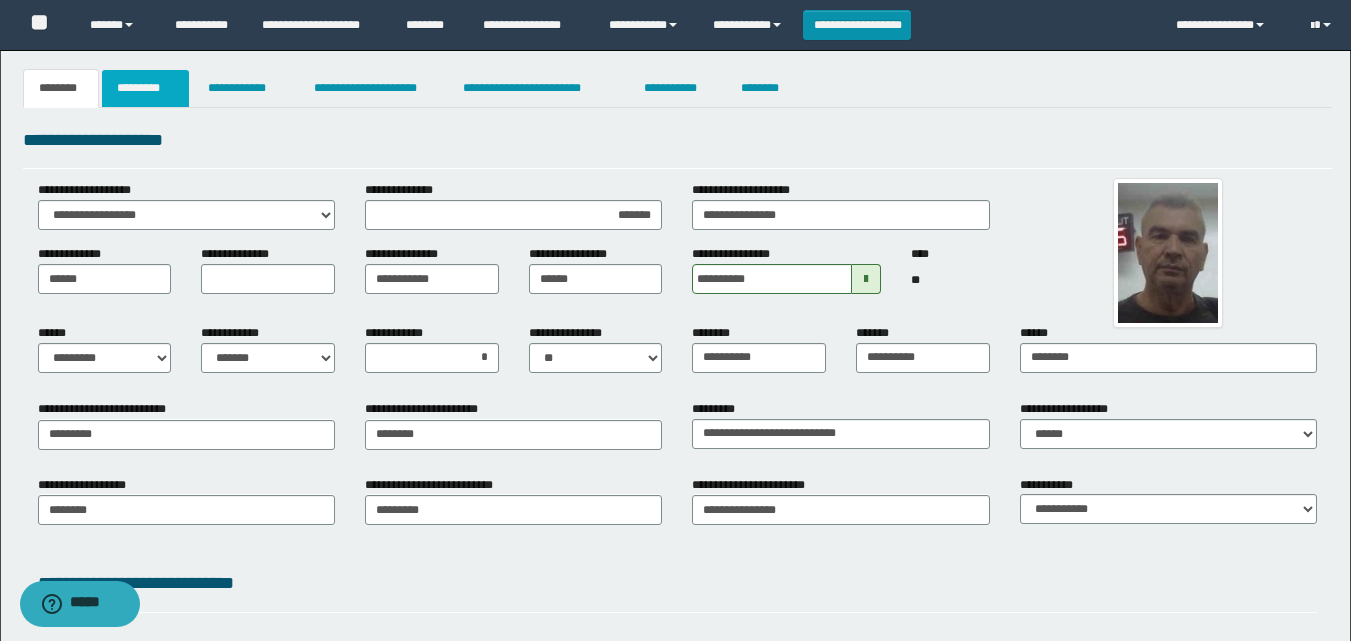 click on "*********" at bounding box center (145, 88) 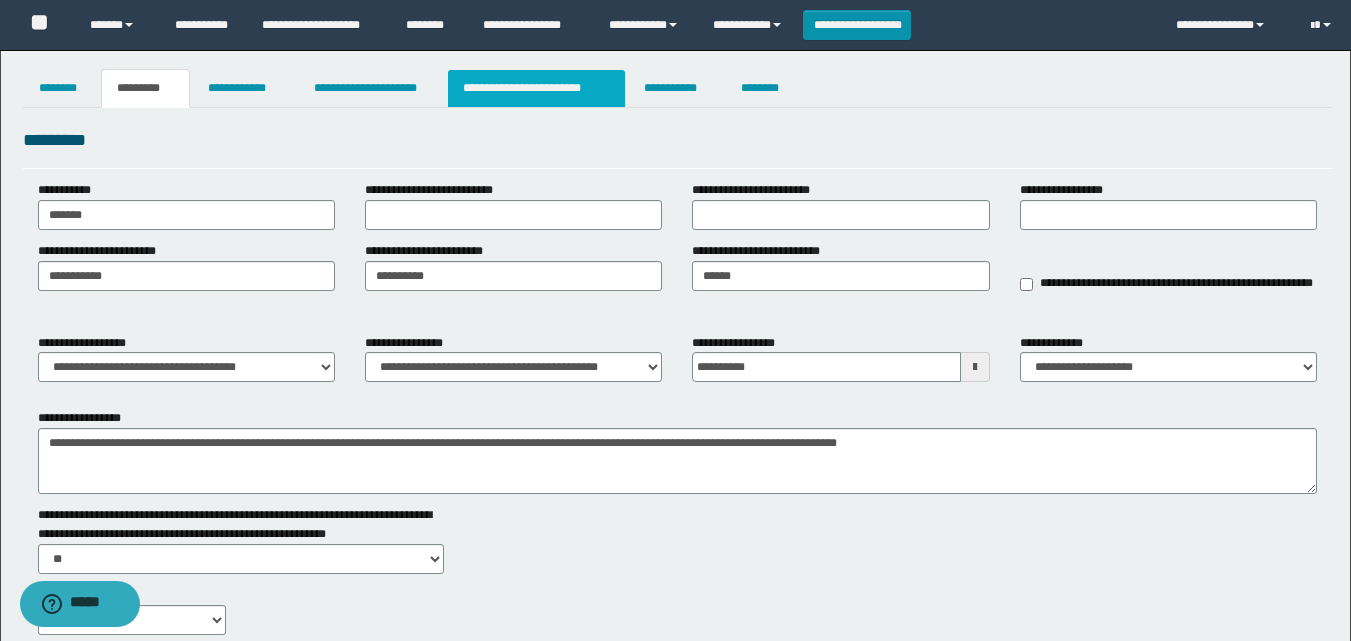 click on "**********" at bounding box center (537, 88) 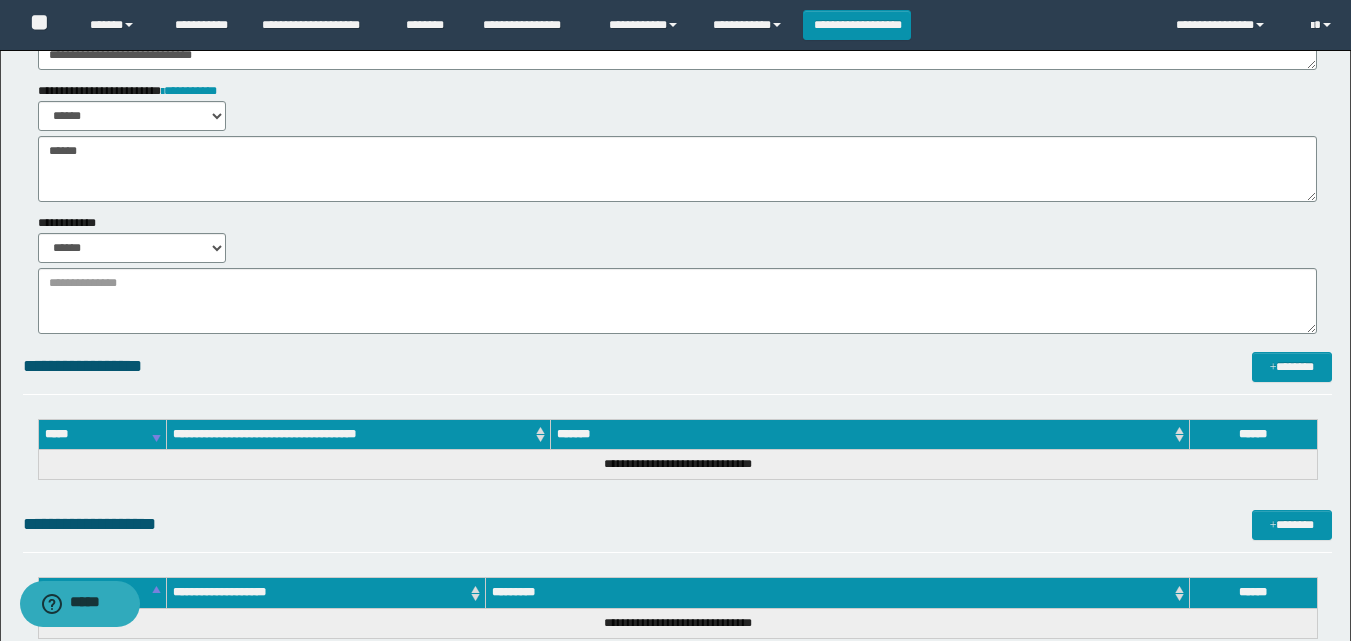 scroll, scrollTop: 500, scrollLeft: 0, axis: vertical 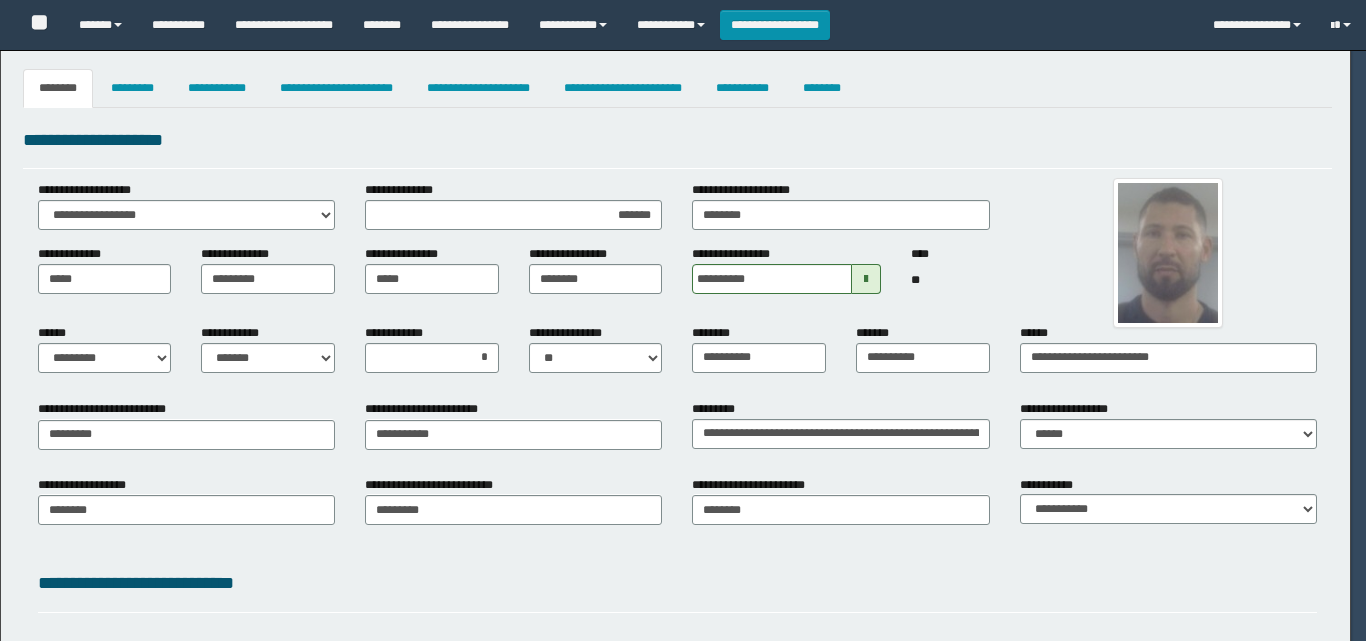 select on "*" 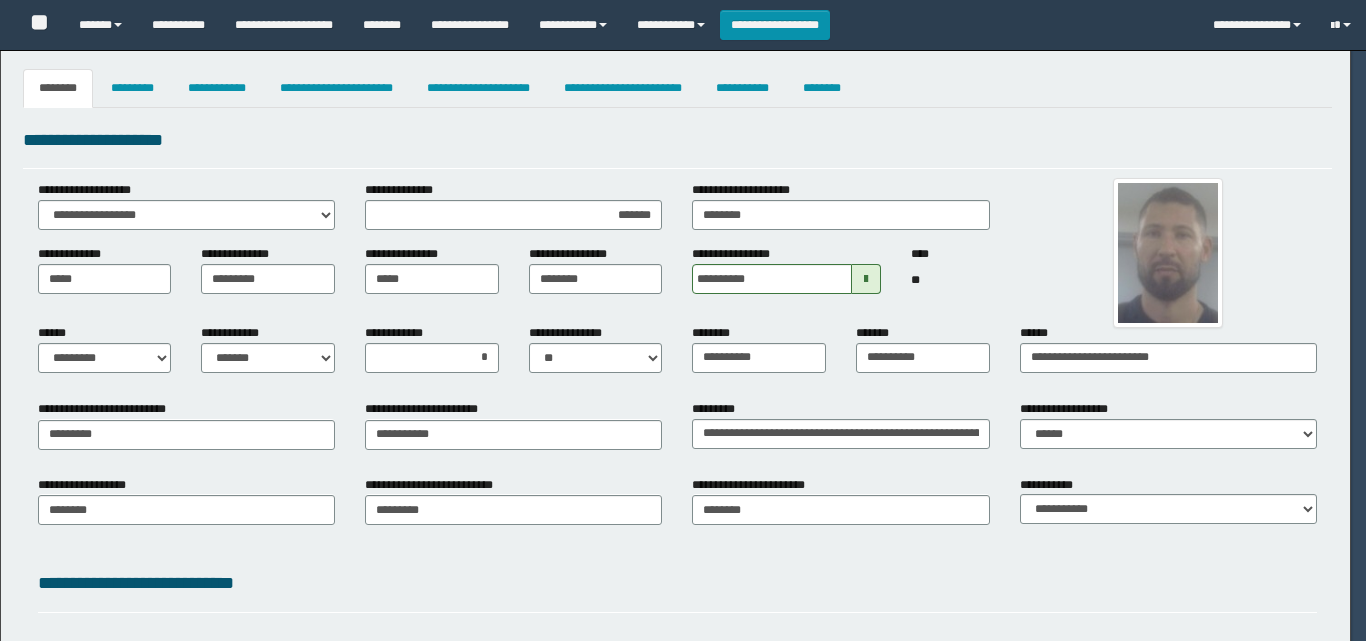 select on "*" 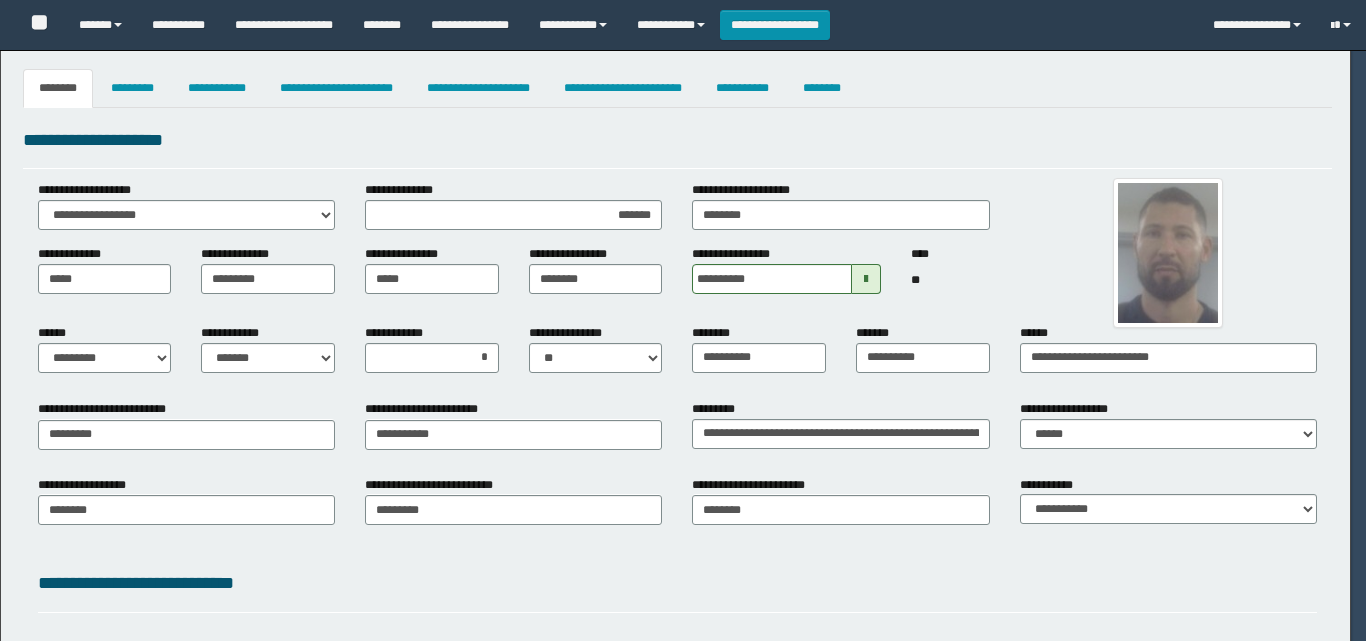 select on "*" 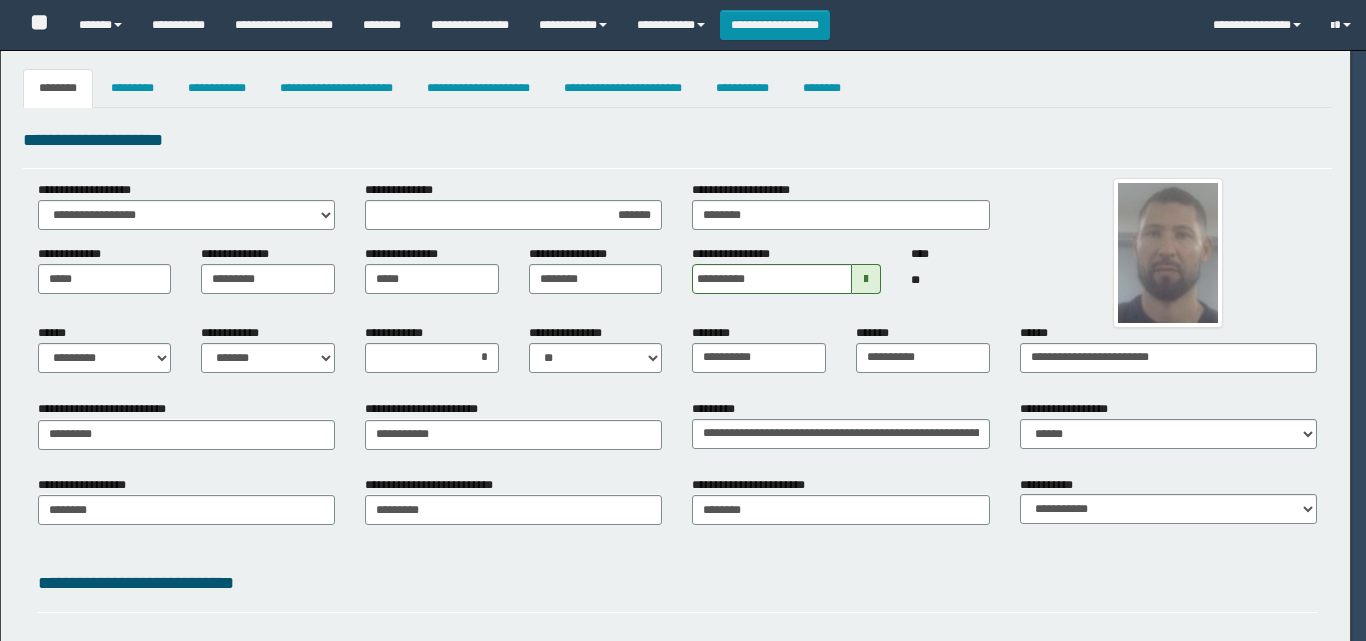 select on "*" 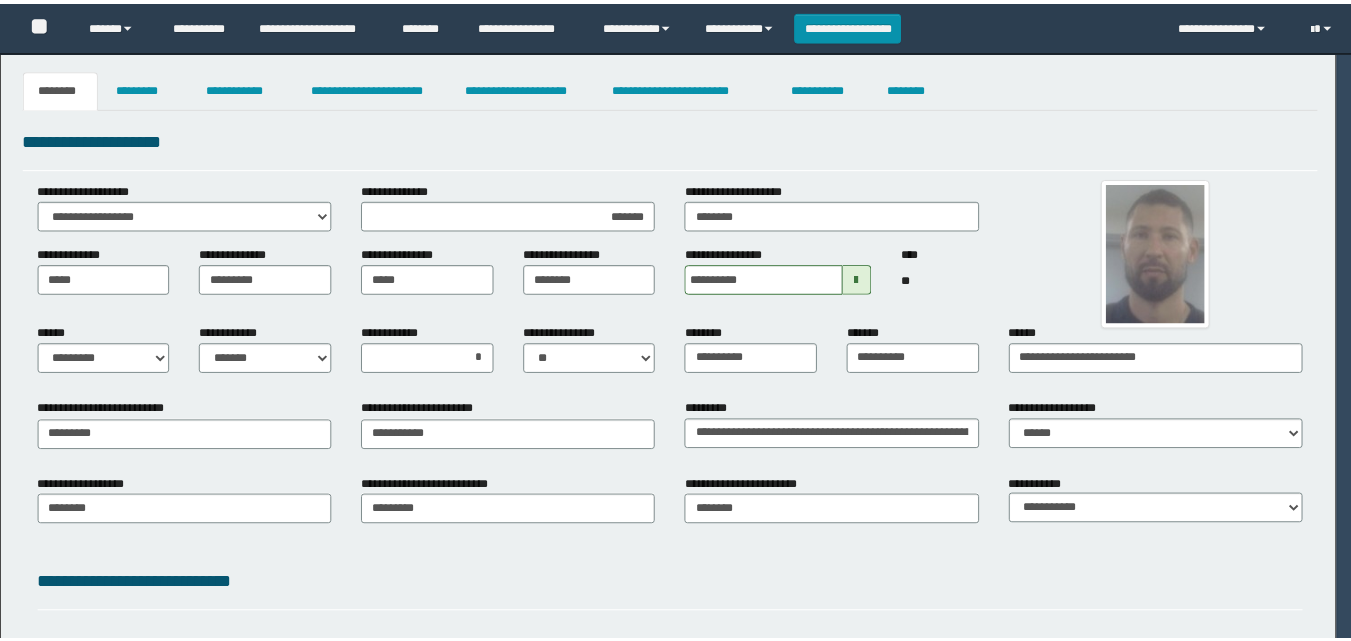 scroll, scrollTop: 0, scrollLeft: 0, axis: both 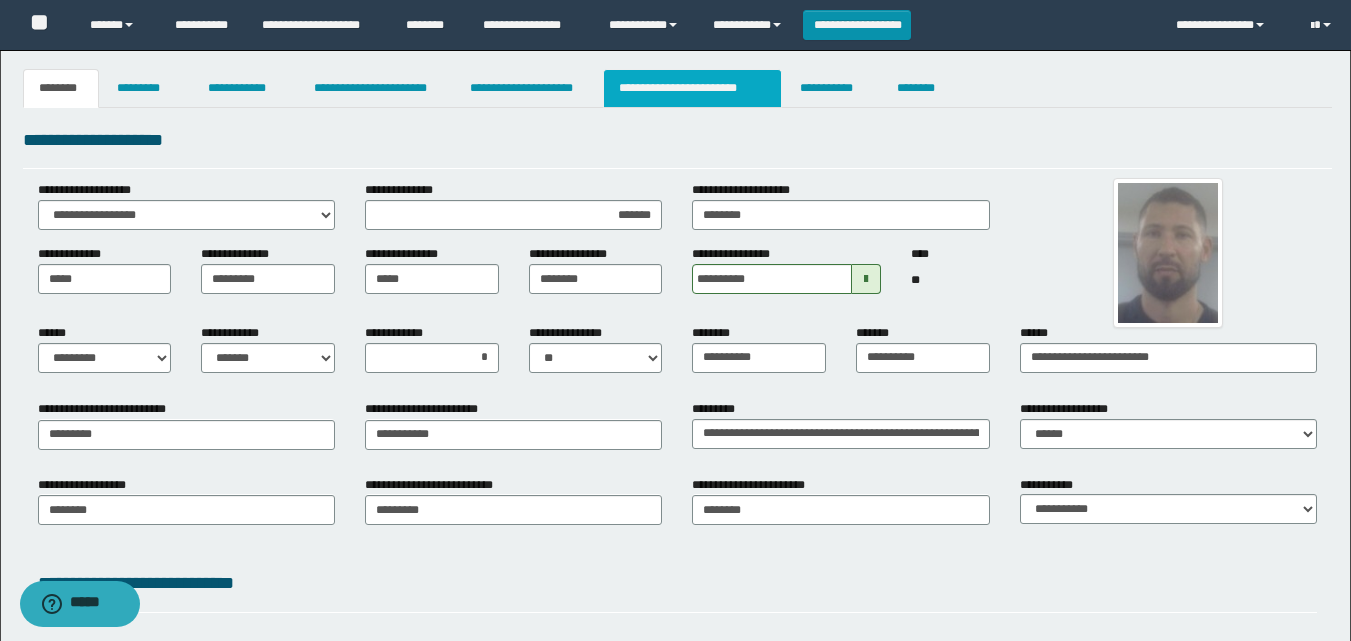 click on "**********" at bounding box center (693, 88) 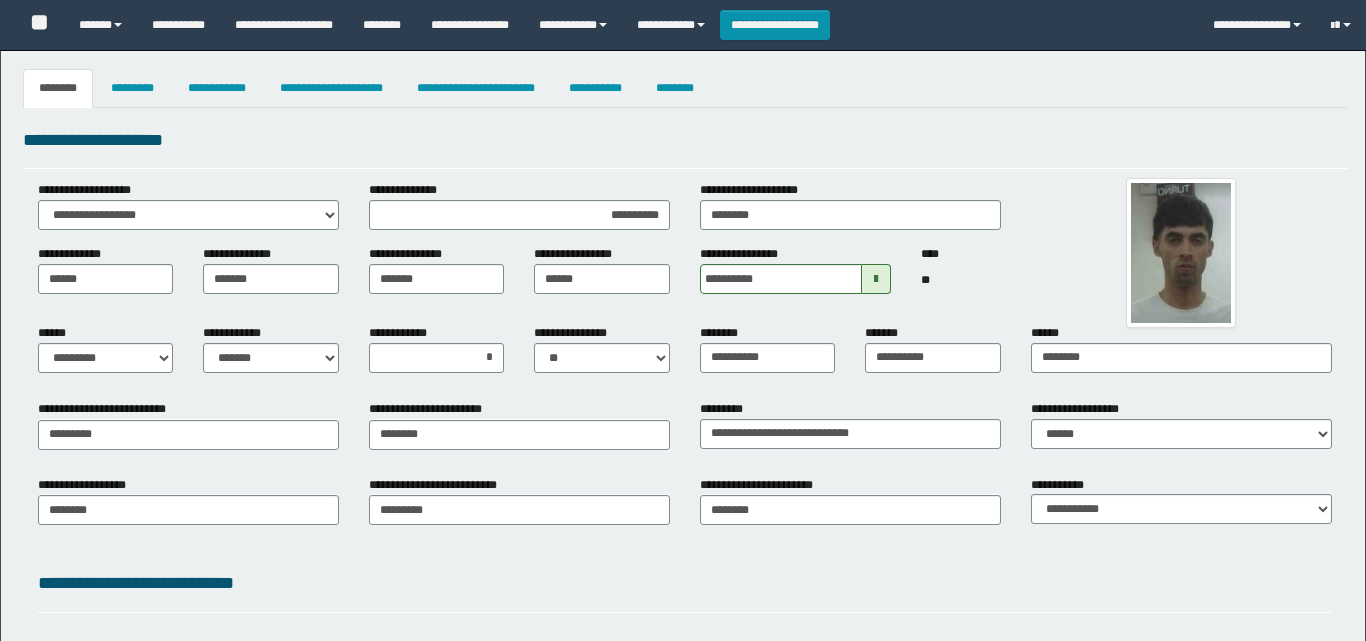 select on "*" 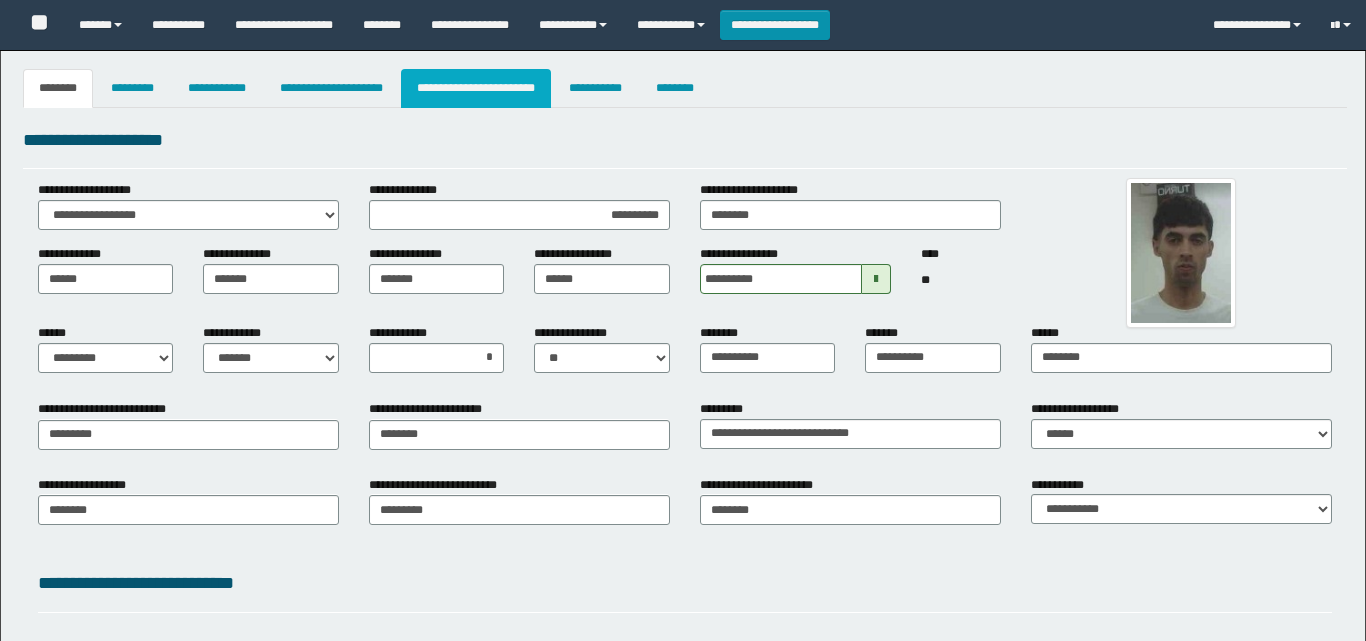 scroll, scrollTop: 0, scrollLeft: 0, axis: both 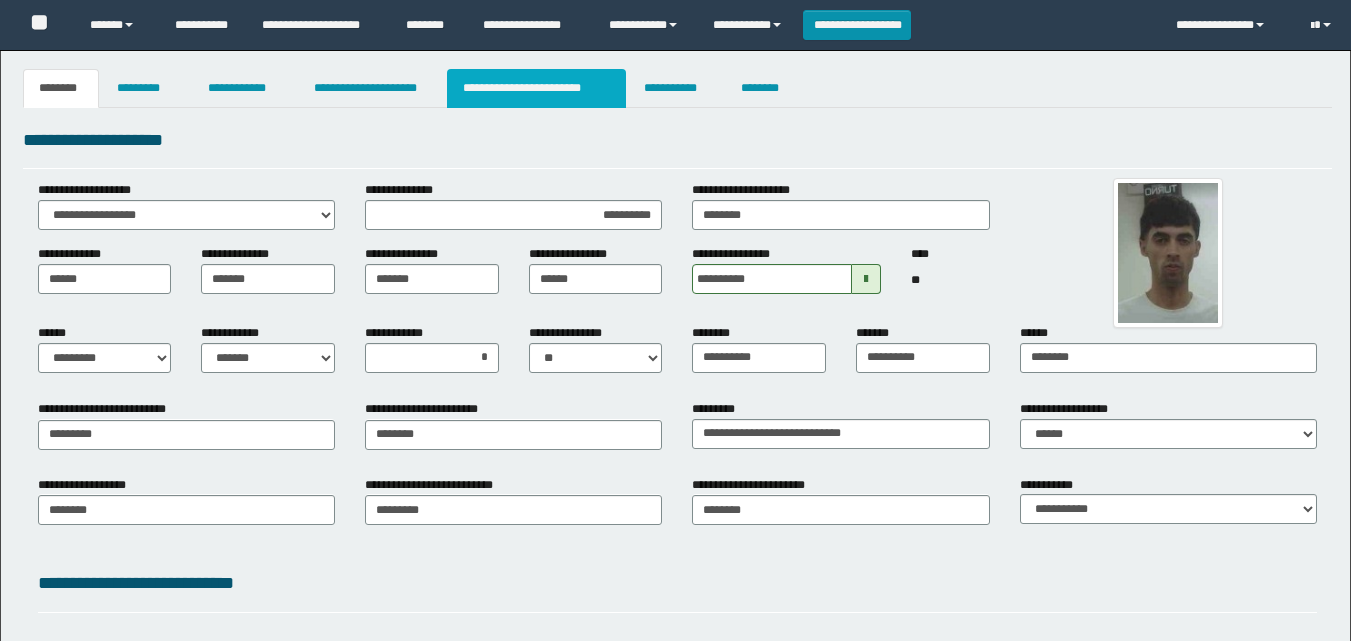 click on "**********" at bounding box center [537, 88] 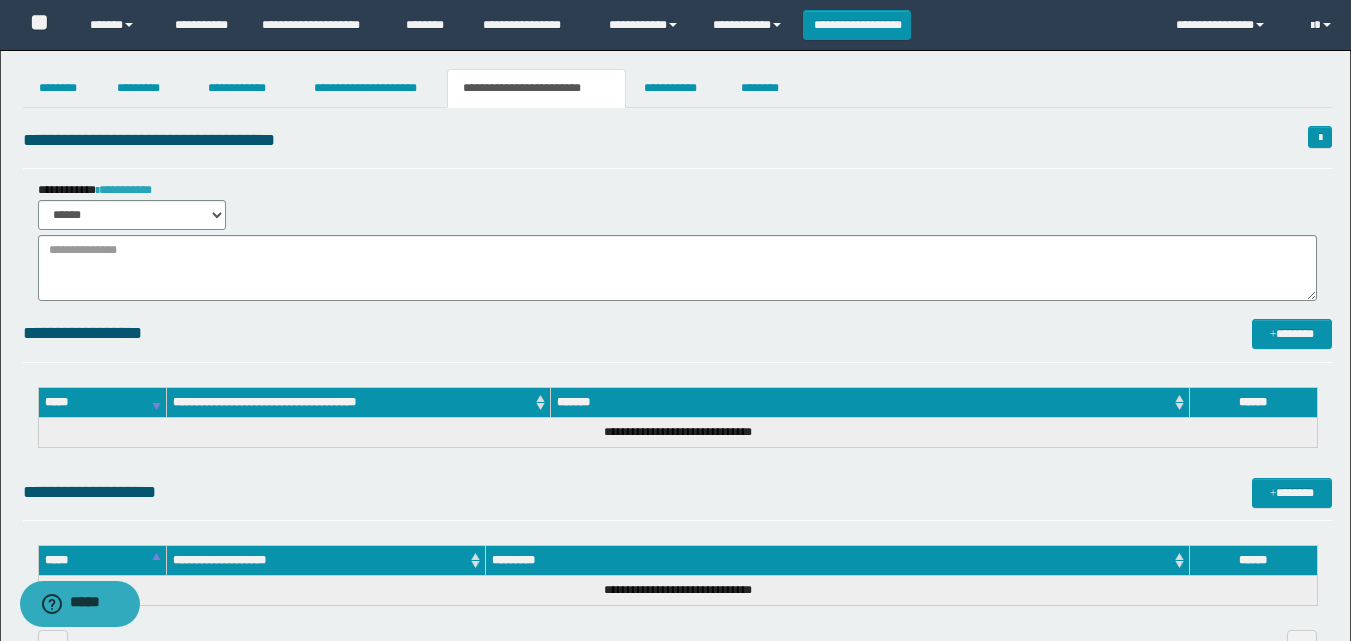 click on "**********" at bounding box center (124, 190) 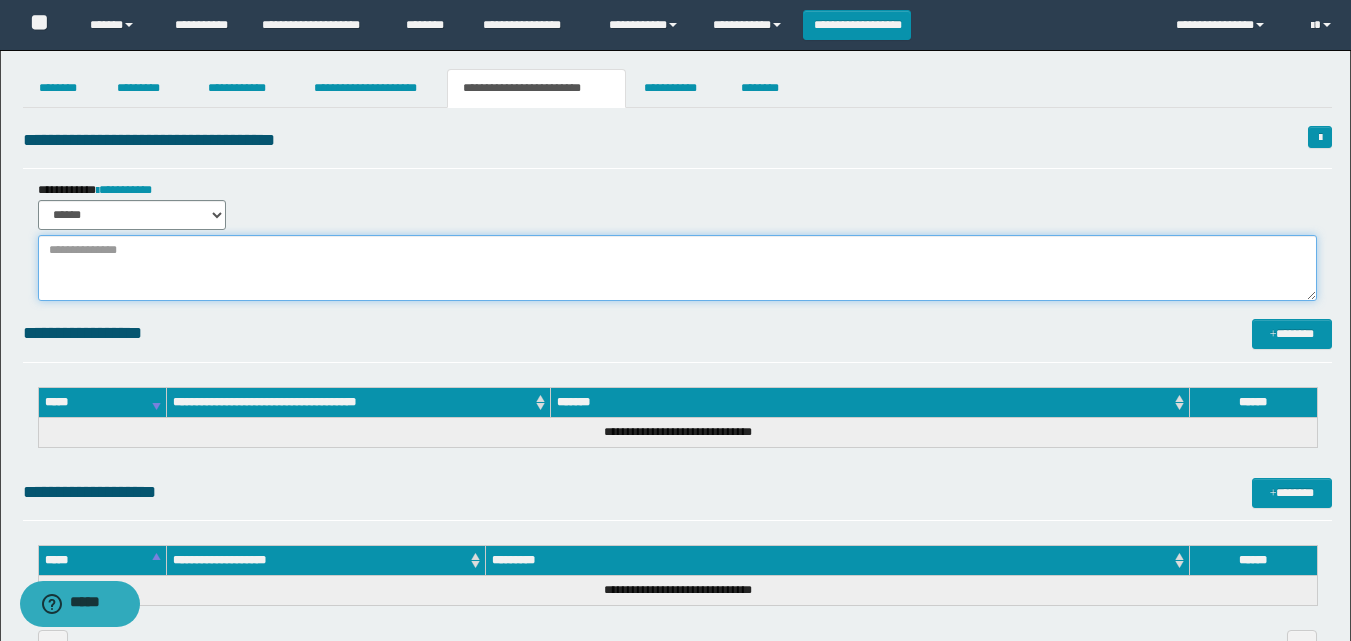 click at bounding box center [677, 268] 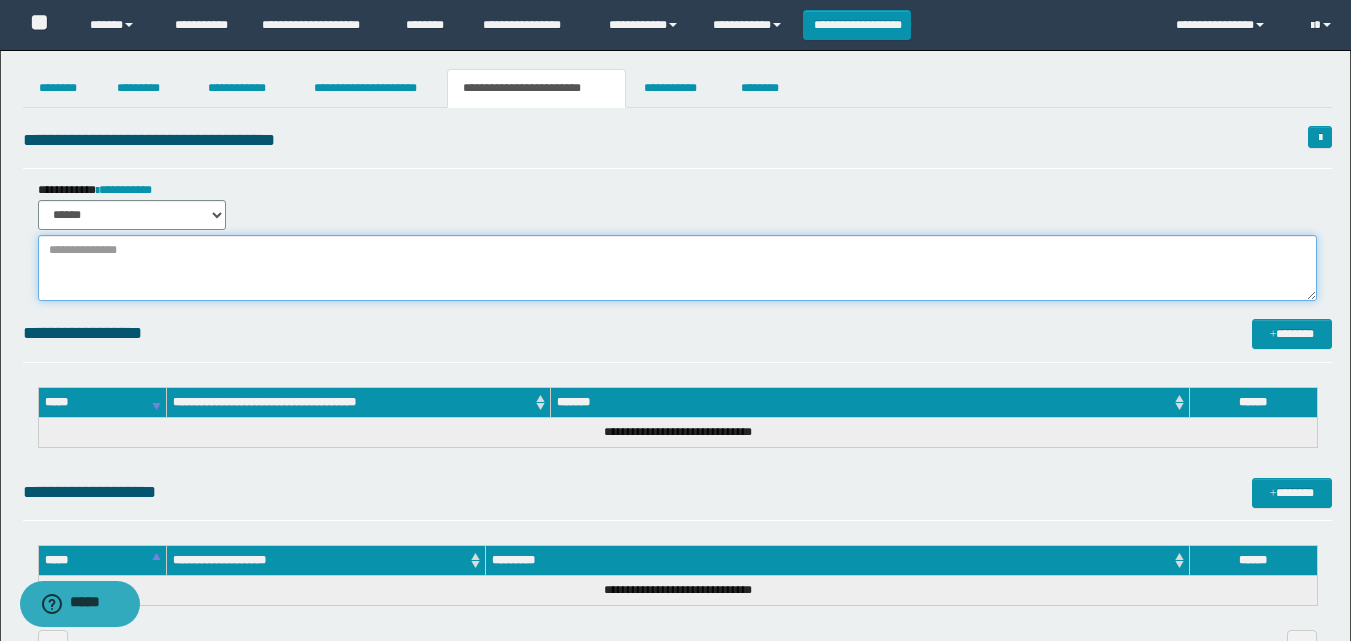 click at bounding box center (677, 268) 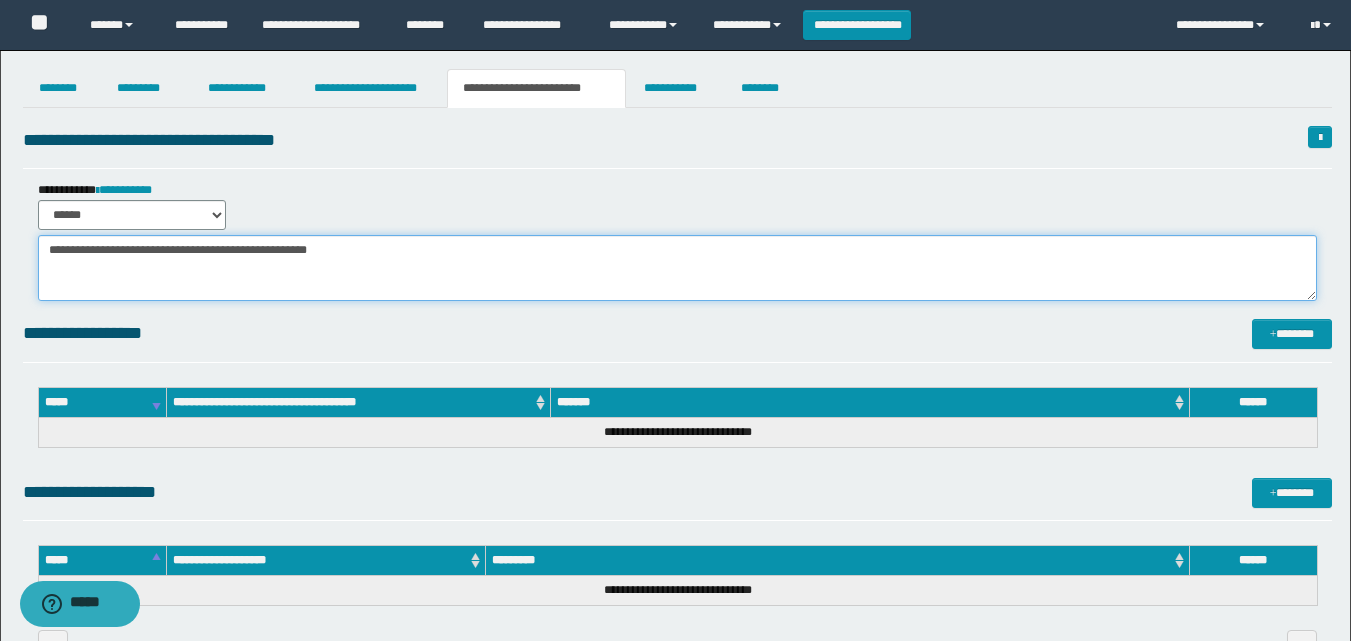 click on "**********" at bounding box center [677, 268] 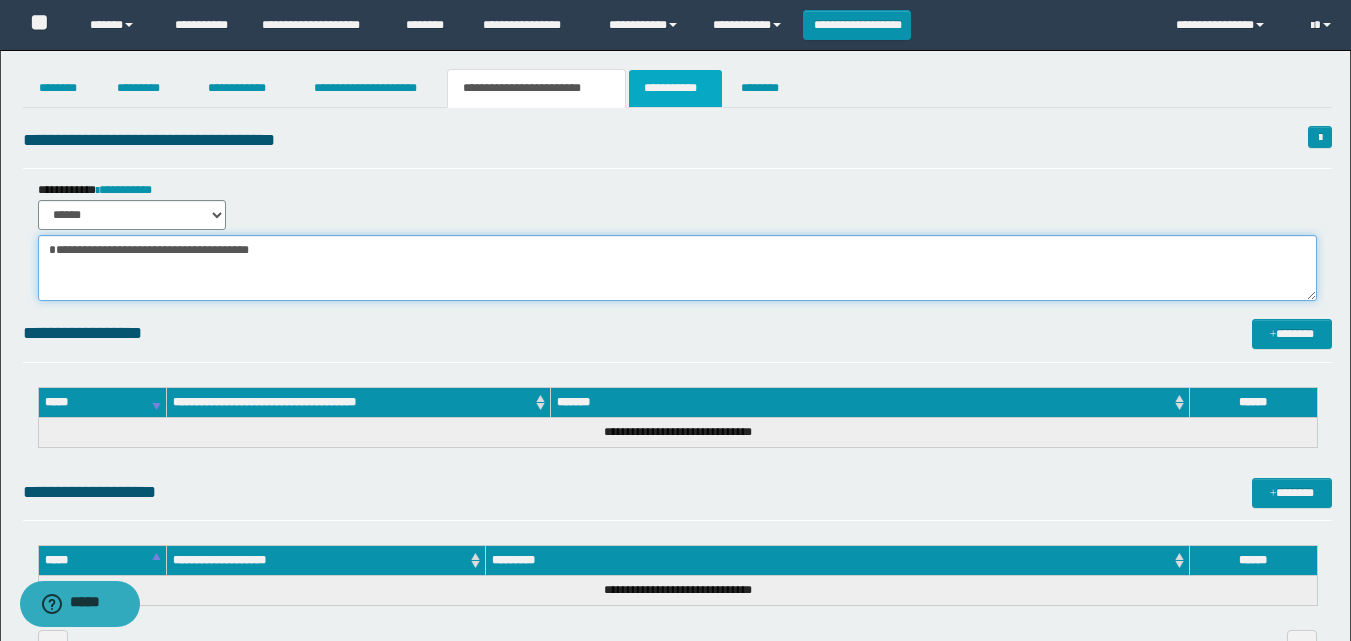 type on "**********" 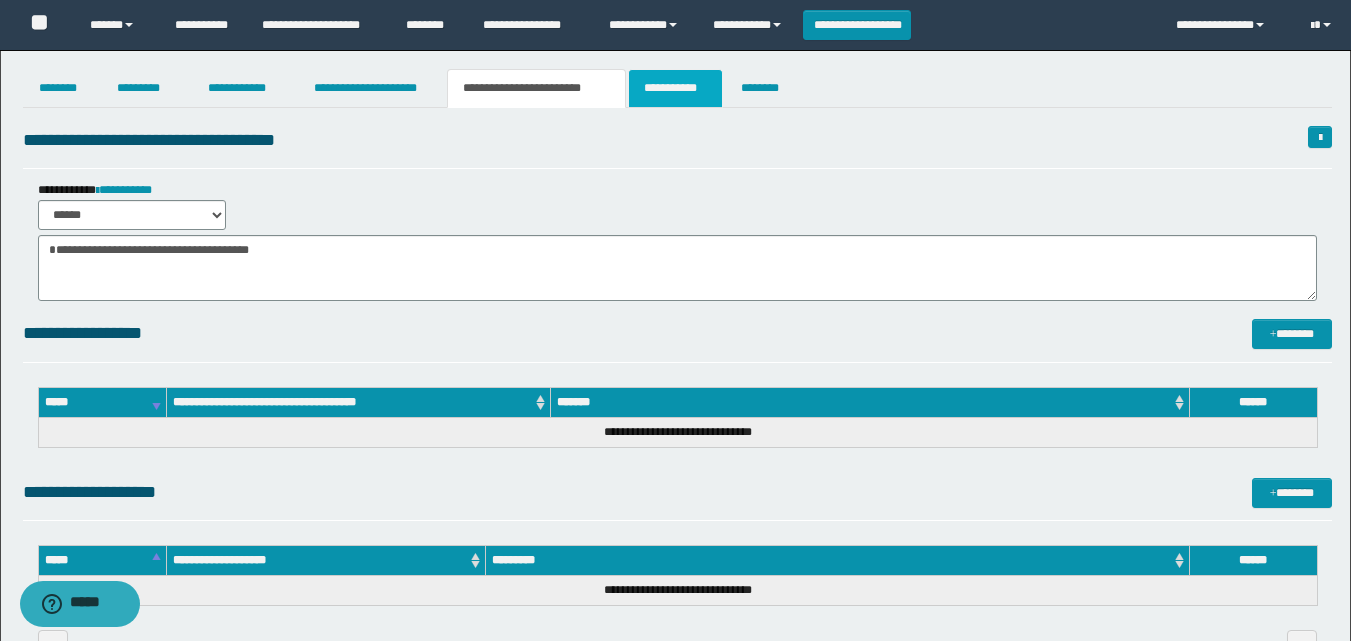 click on "**********" at bounding box center [675, 88] 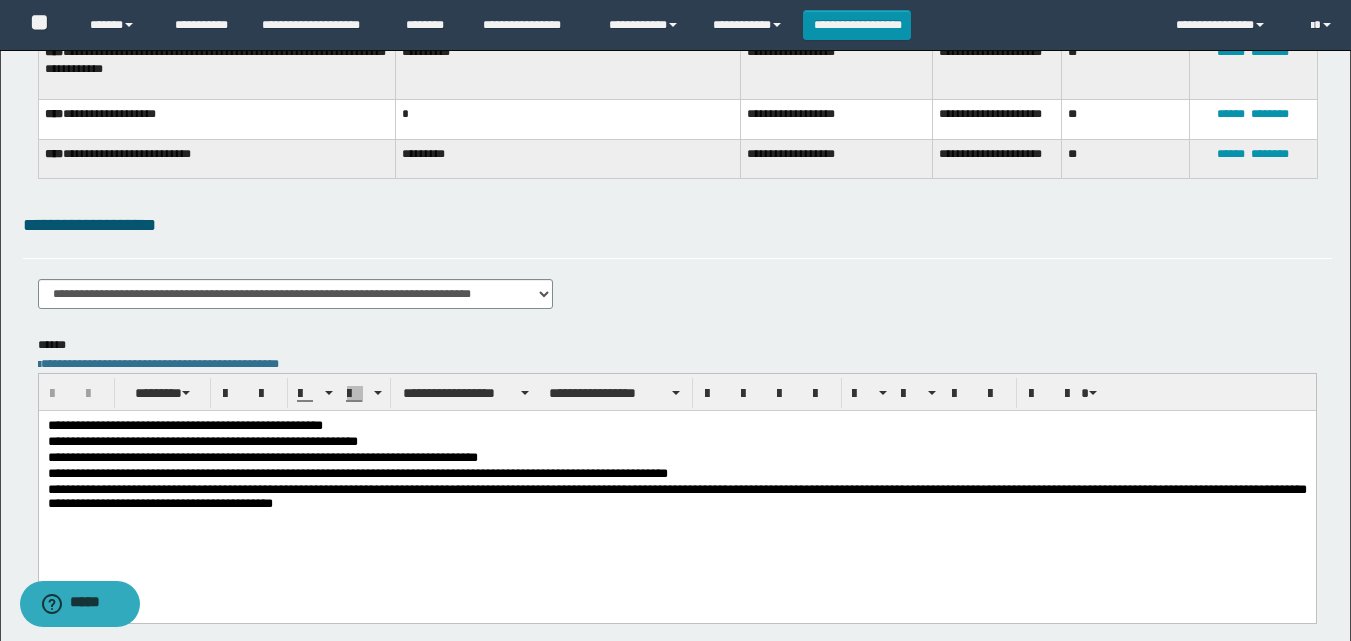 scroll, scrollTop: 200, scrollLeft: 0, axis: vertical 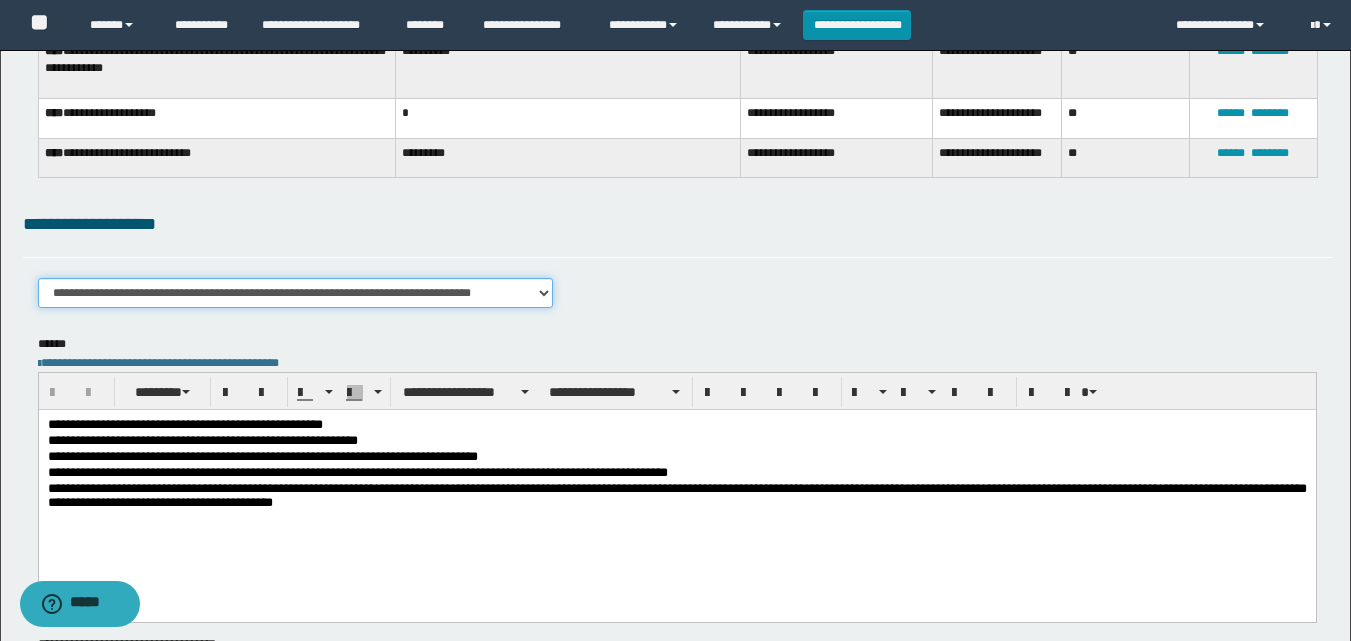 click on "**********" at bounding box center (296, 293) 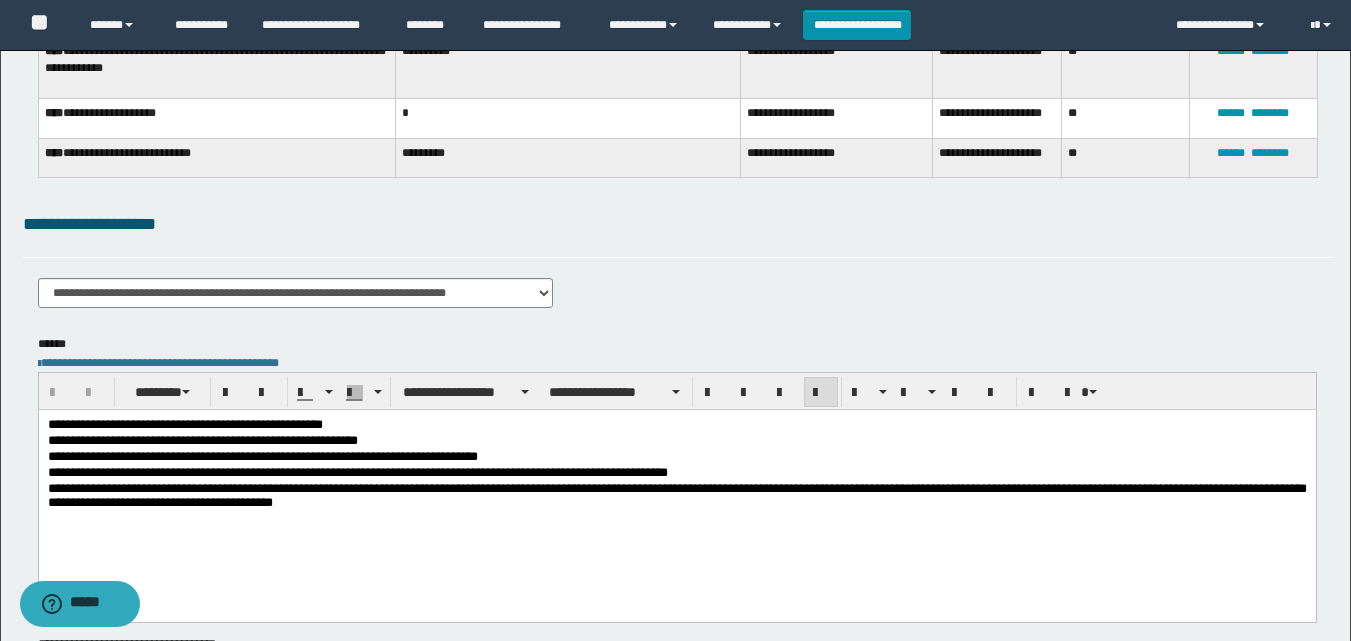 click on "**********" at bounding box center [676, 426] 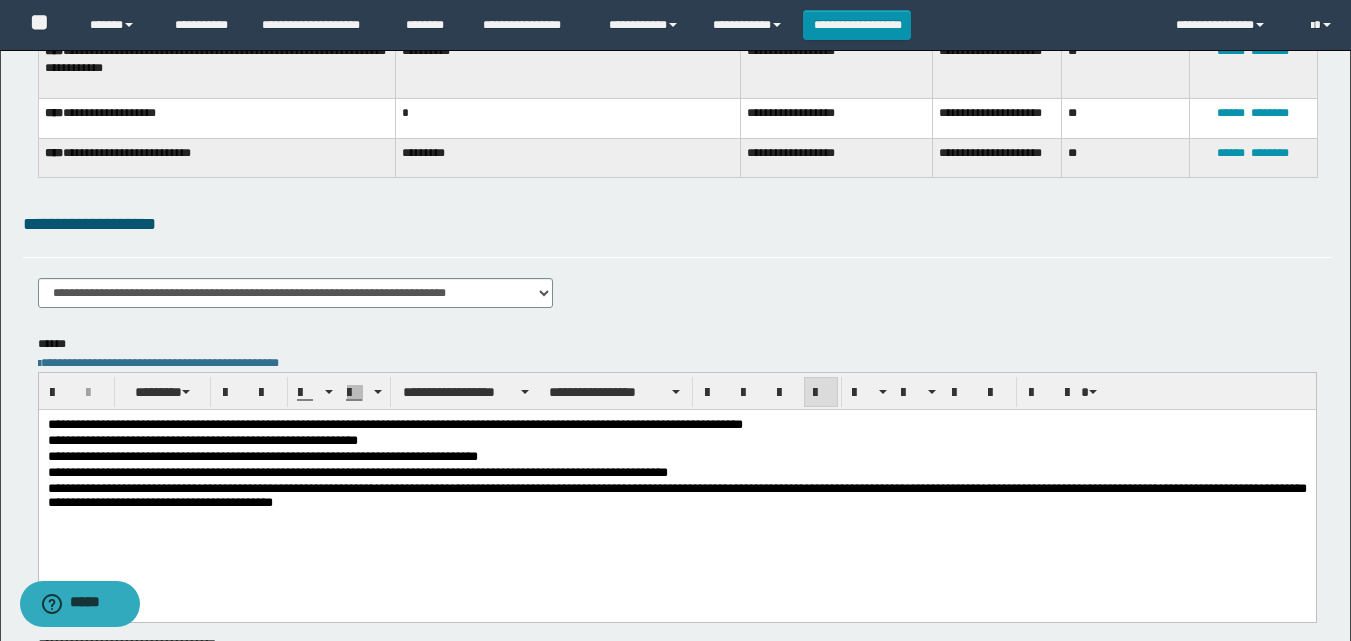 click on "**********" at bounding box center (676, 442) 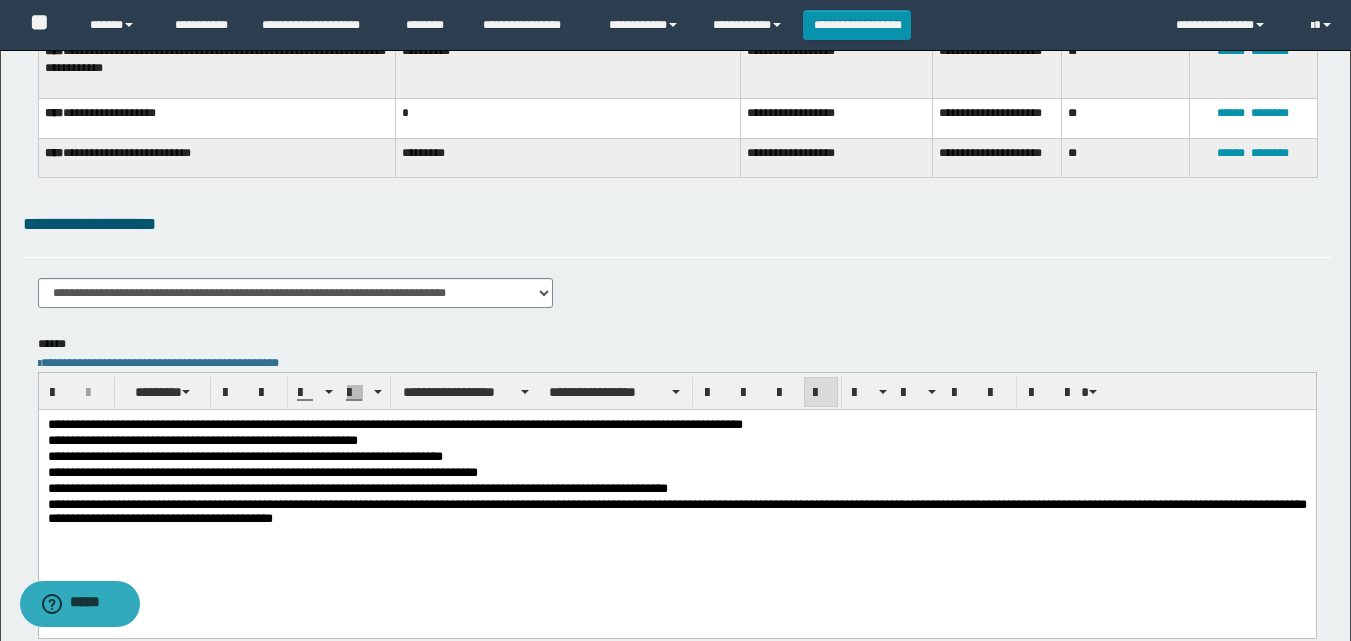 click on "**********" at bounding box center (676, 458) 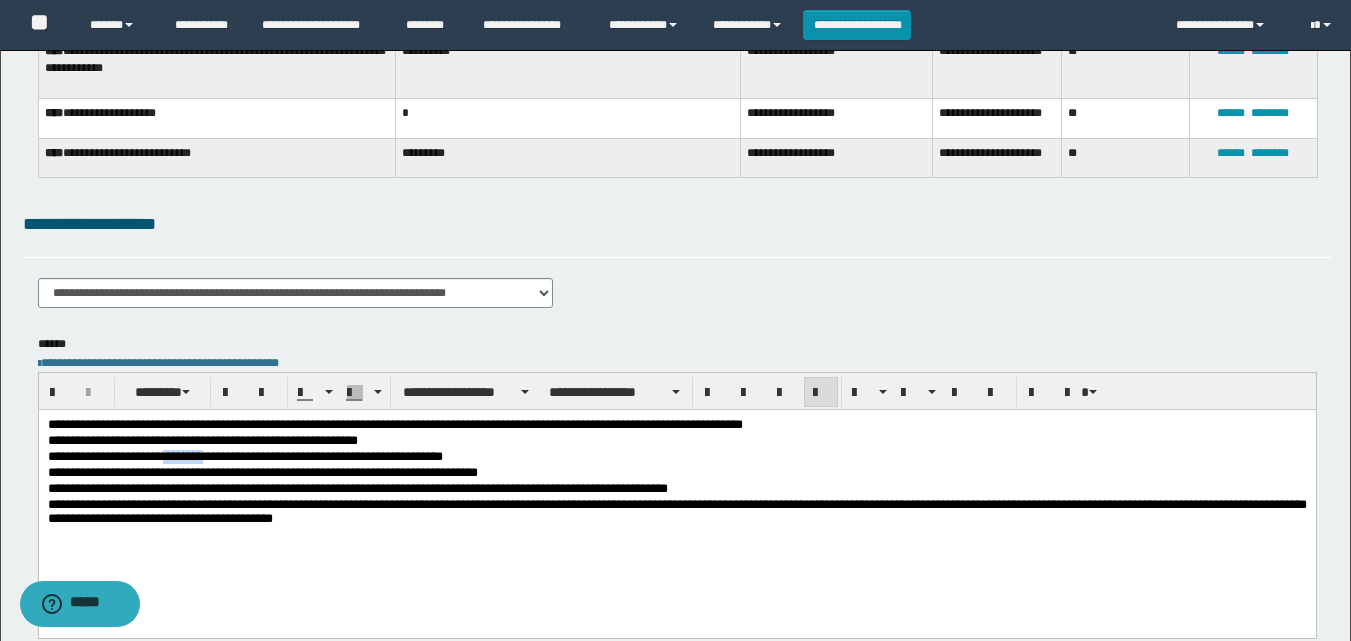 click on "**********" at bounding box center (676, 458) 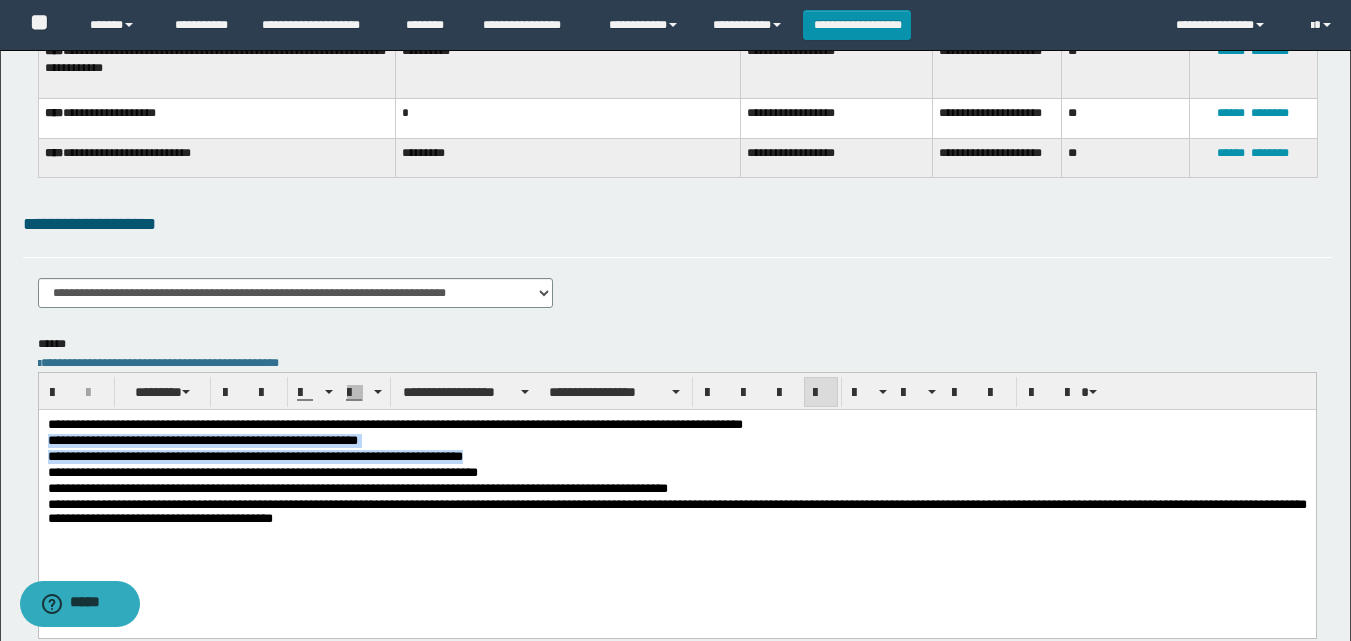 drag, startPoint x: 707, startPoint y: 455, endPoint x: 38, endPoint y: 444, distance: 669.09045 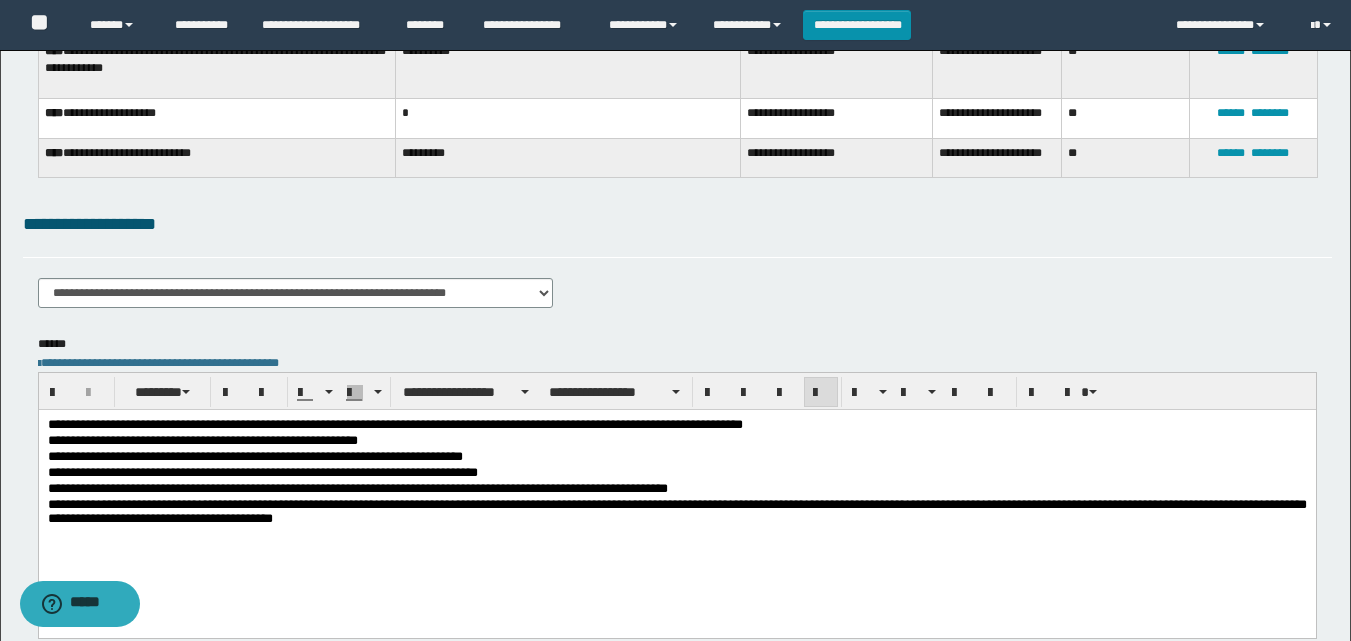 click on "**********" at bounding box center [676, 490] 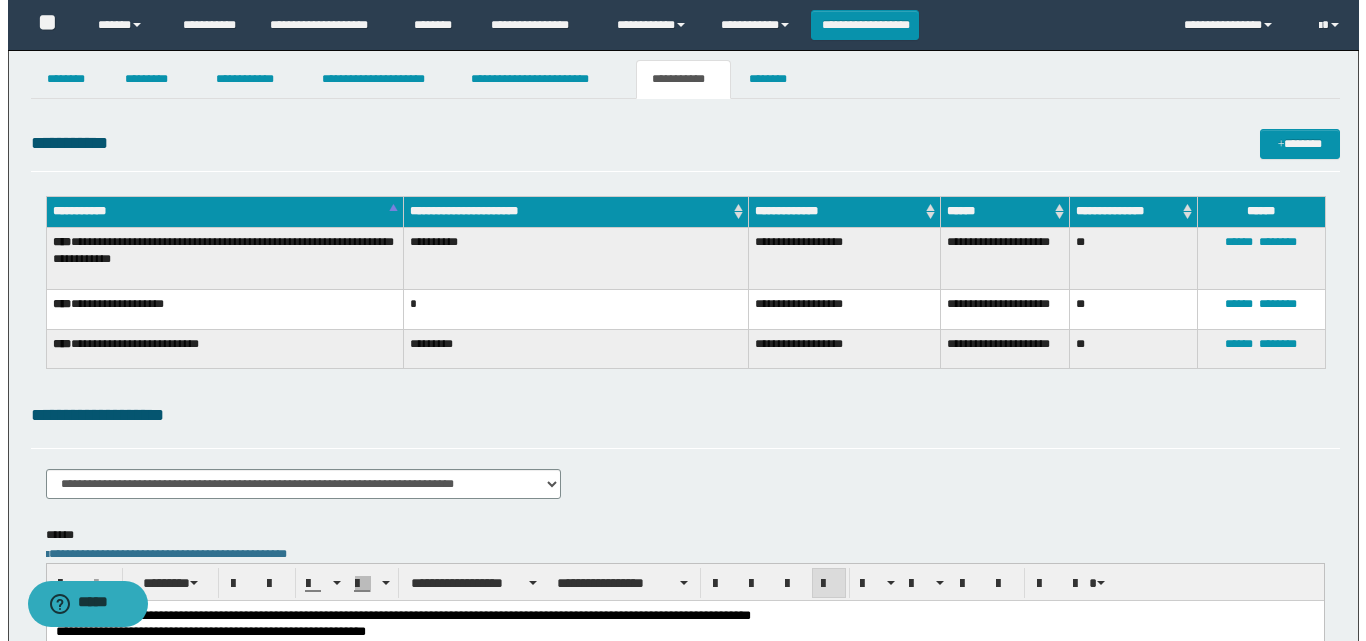 scroll, scrollTop: 0, scrollLeft: 0, axis: both 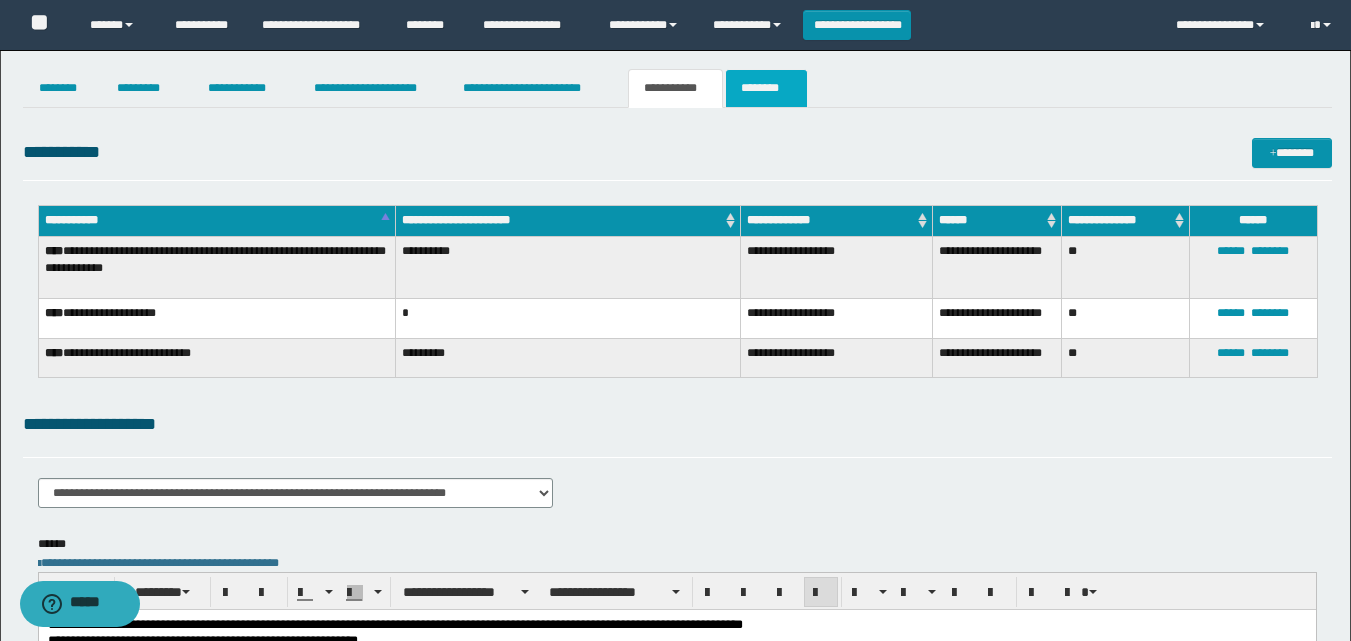 click on "********" at bounding box center [766, 88] 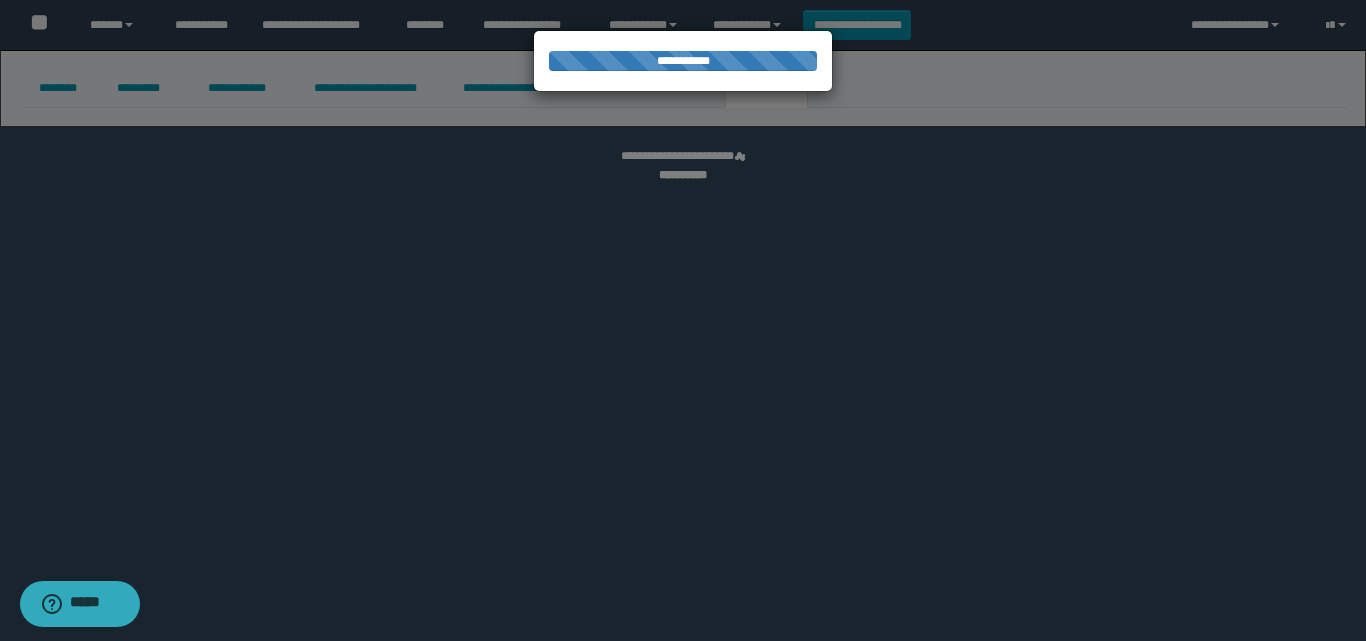 select on "****" 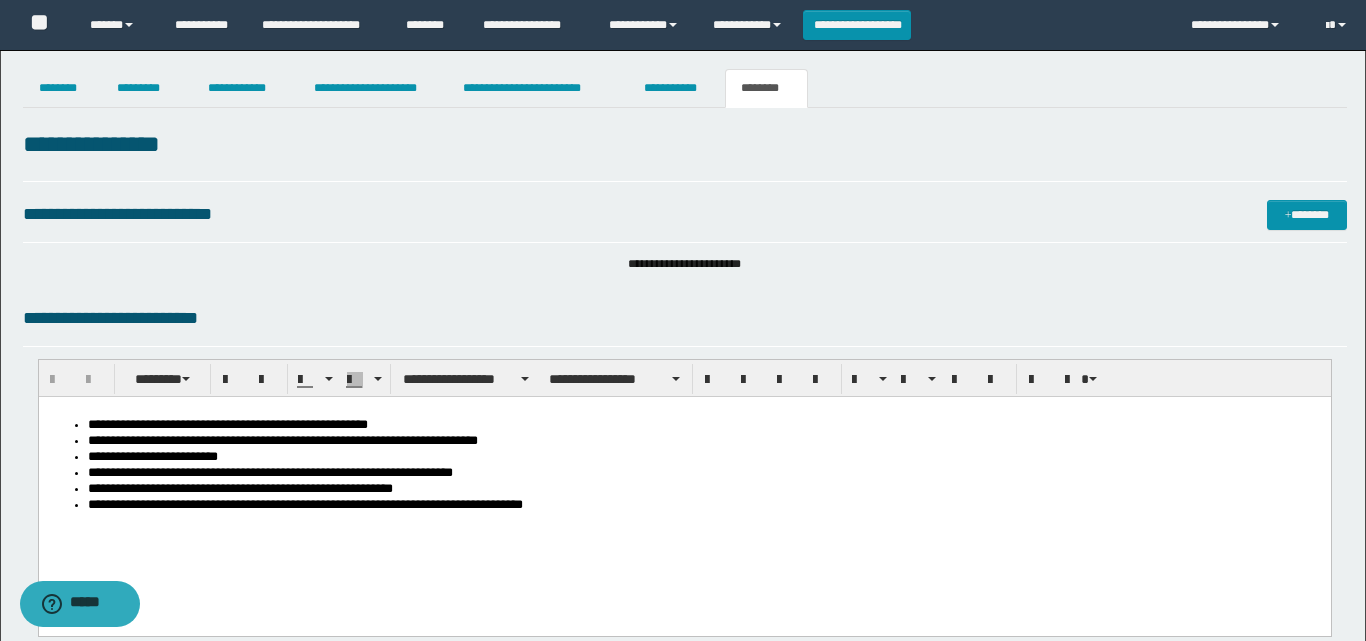 scroll, scrollTop: 0, scrollLeft: 0, axis: both 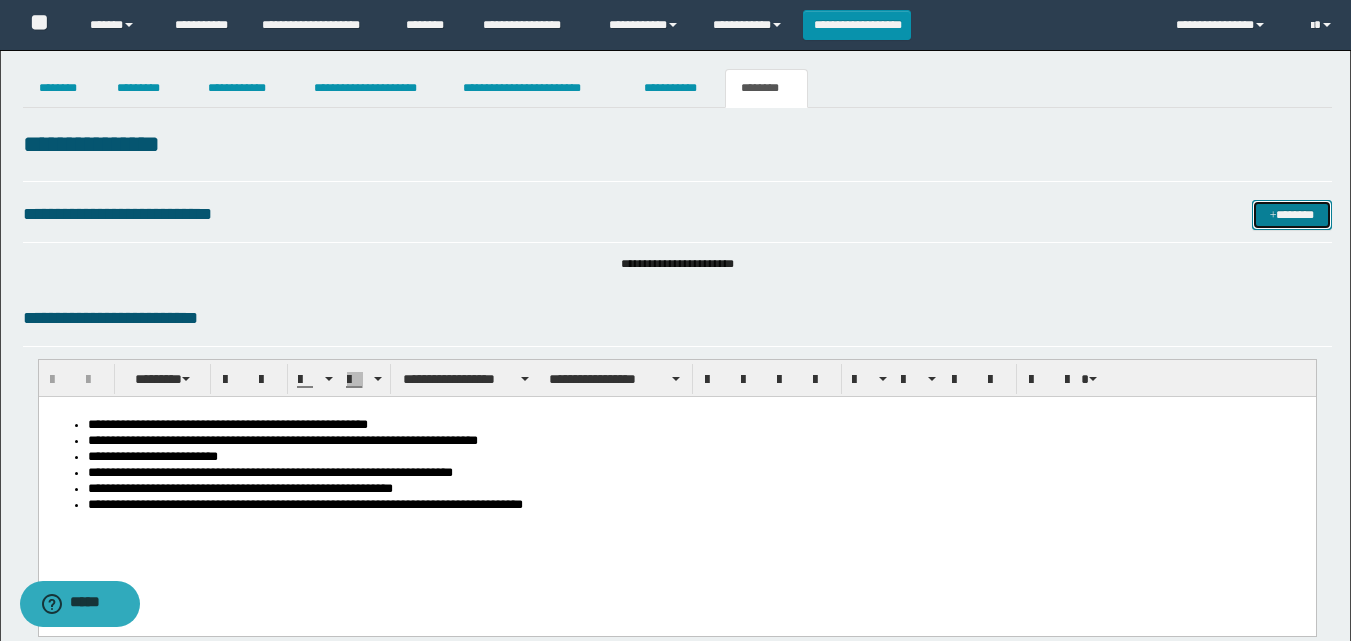 click on "*******" at bounding box center (1292, 215) 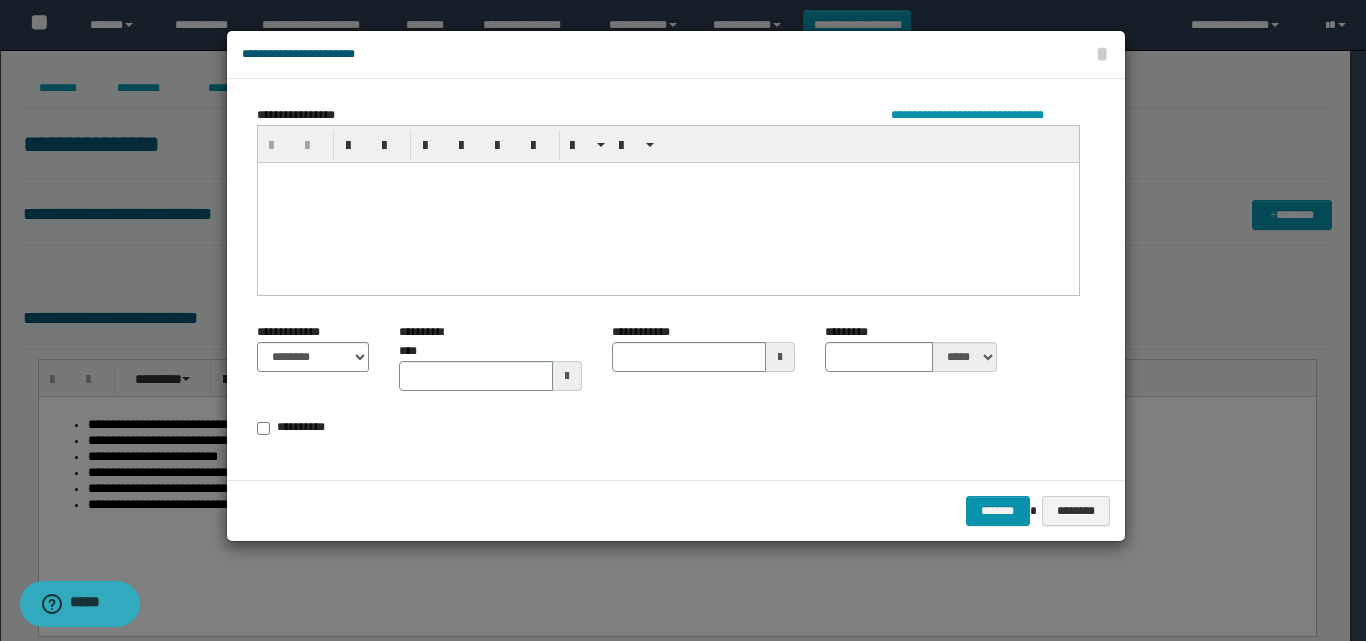 click at bounding box center [667, 202] 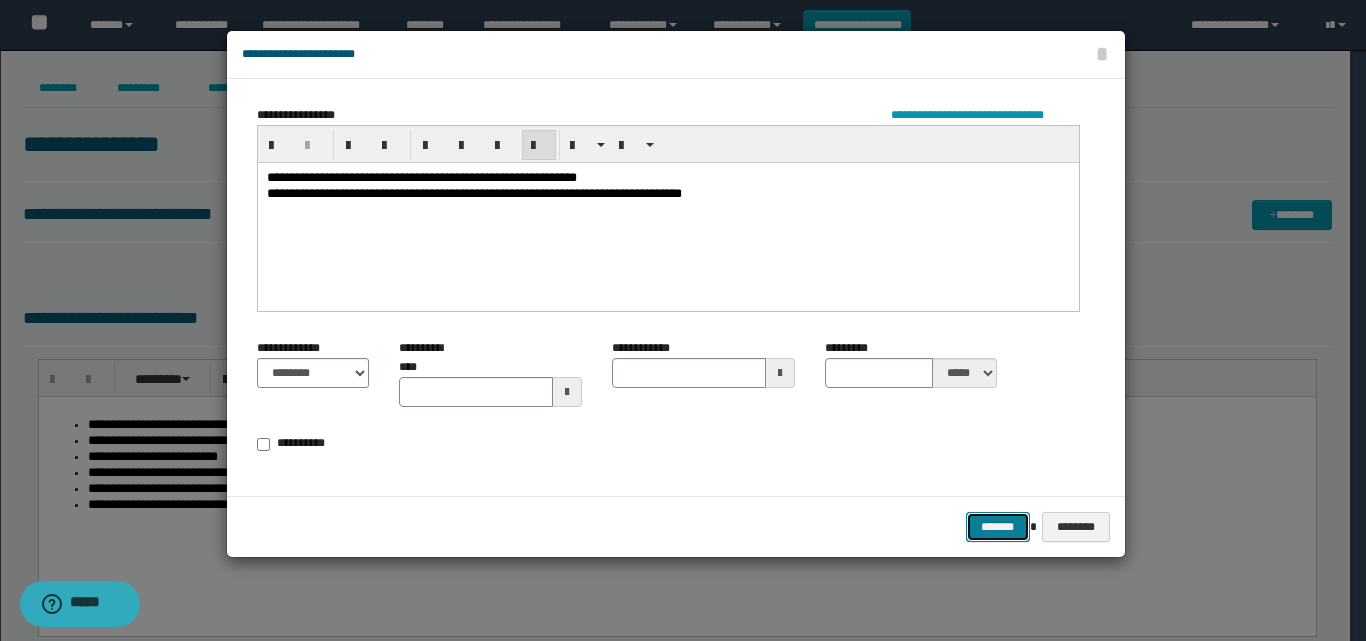 click on "*******" at bounding box center [998, 527] 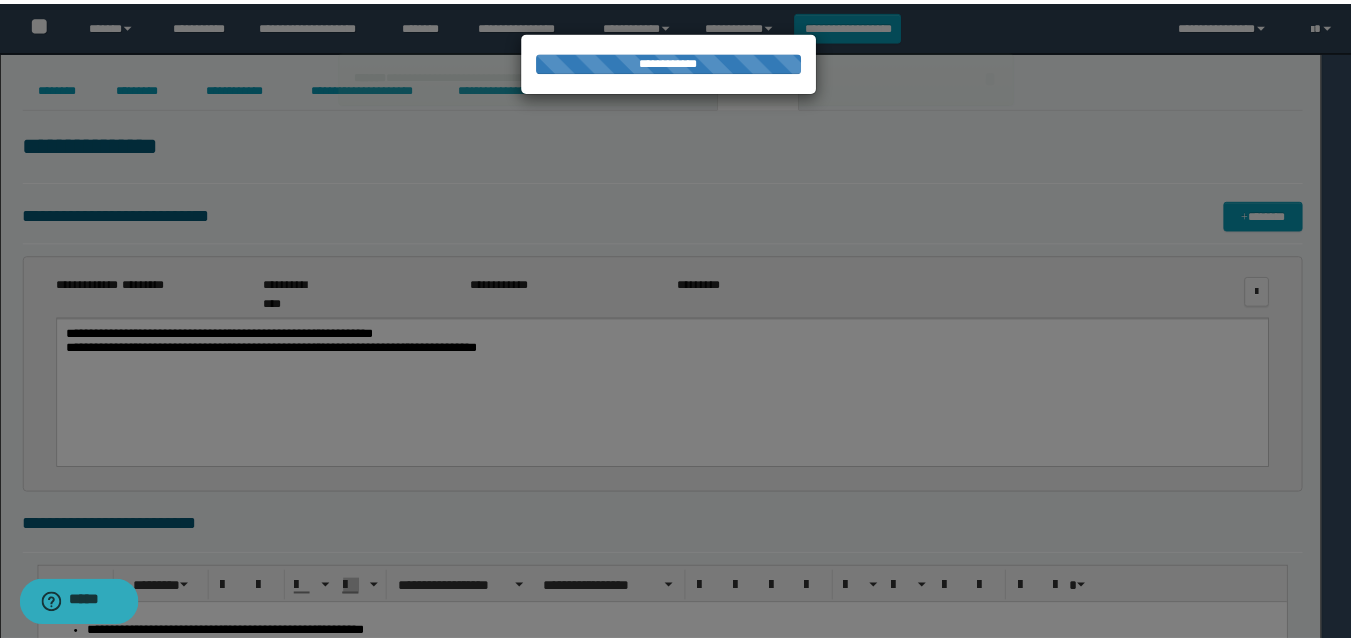 scroll, scrollTop: 0, scrollLeft: 0, axis: both 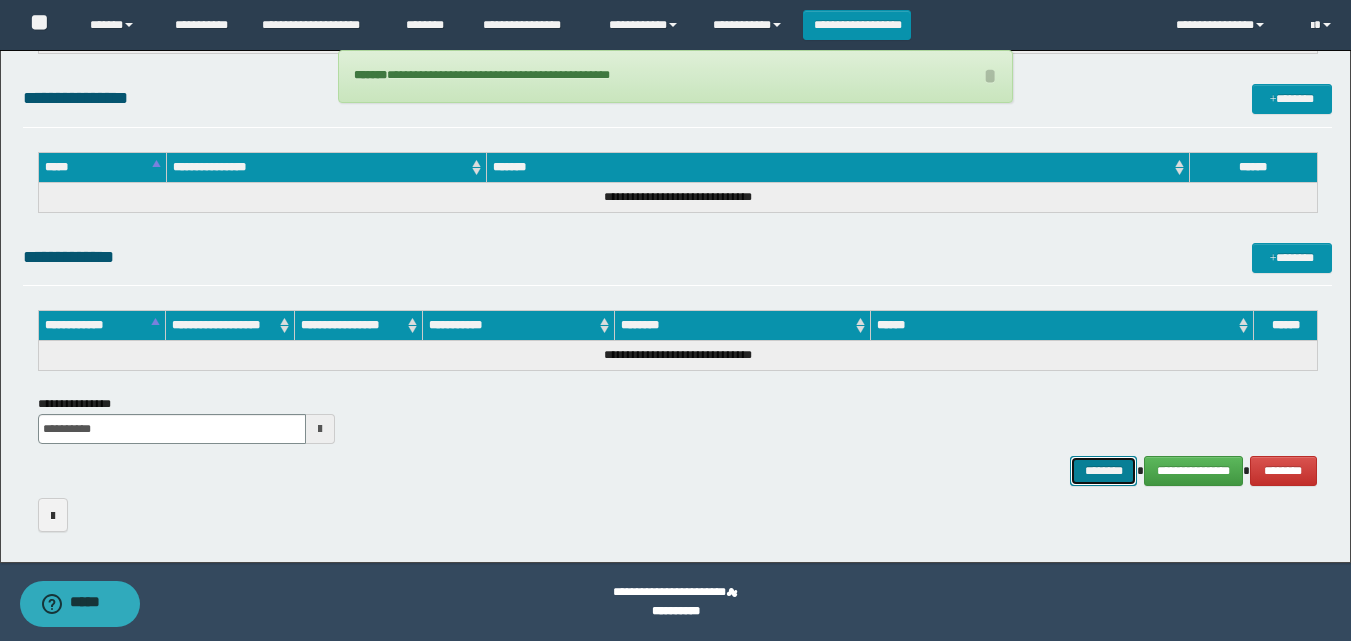 click on "********" at bounding box center (1104, 471) 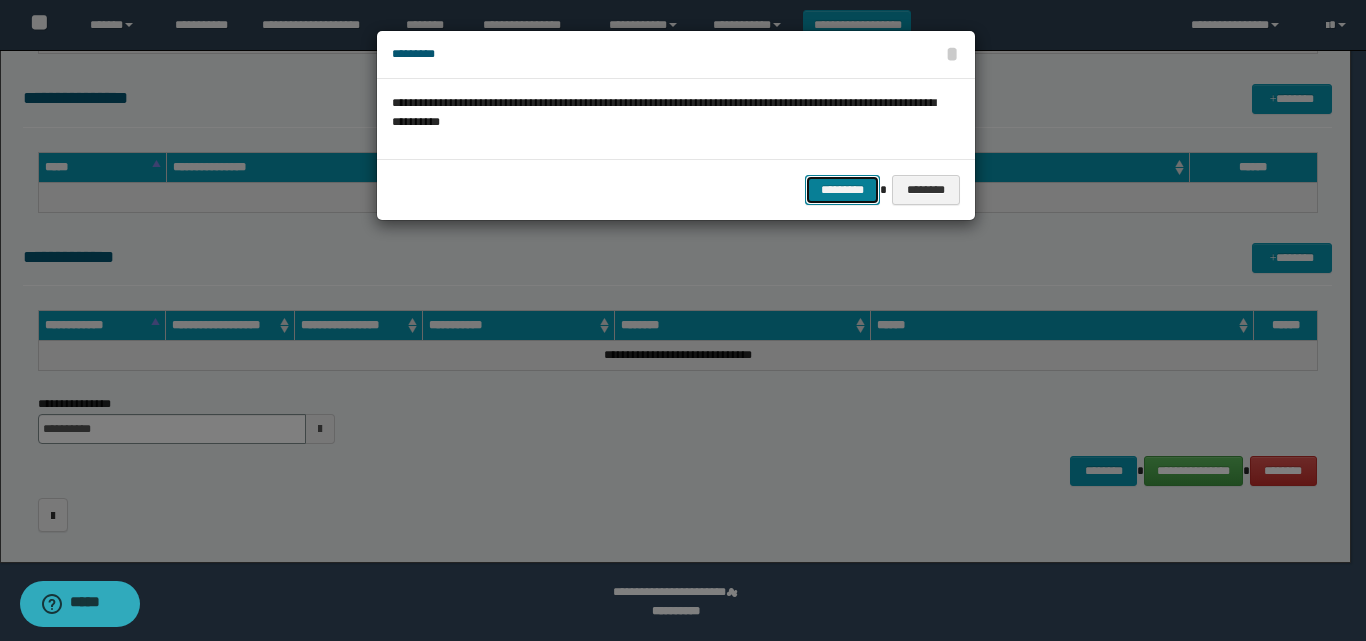 click on "*********" at bounding box center (842, 190) 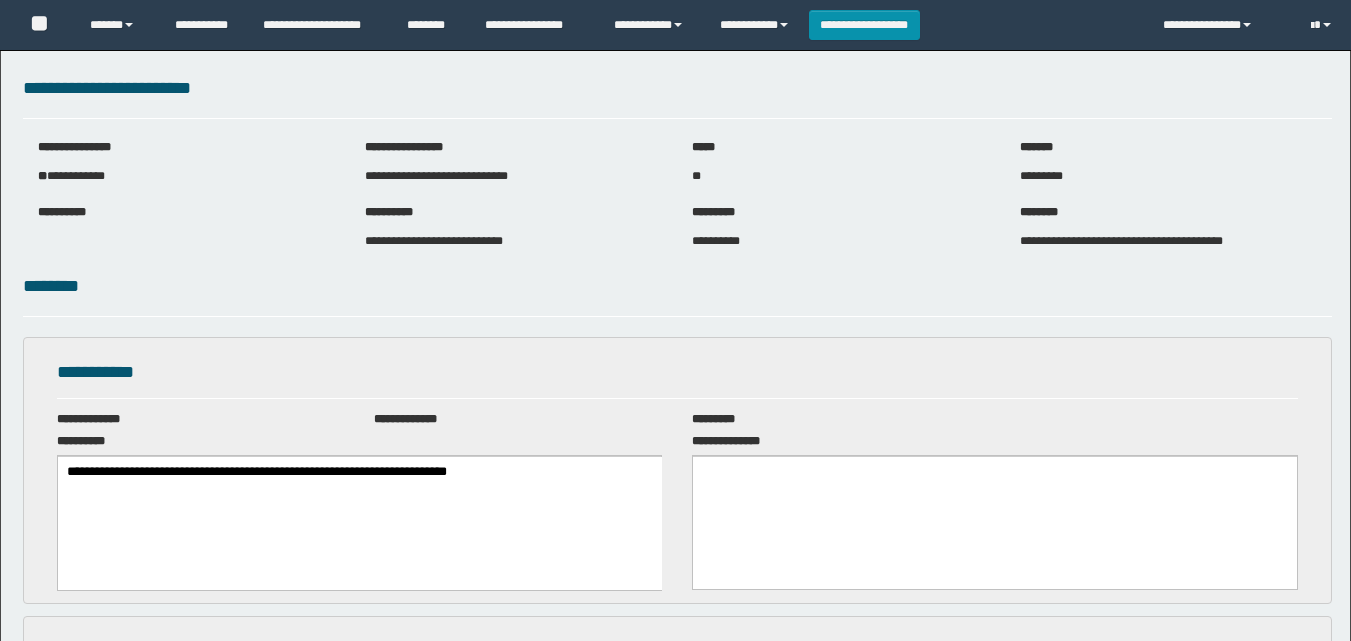 scroll, scrollTop: 0, scrollLeft: 0, axis: both 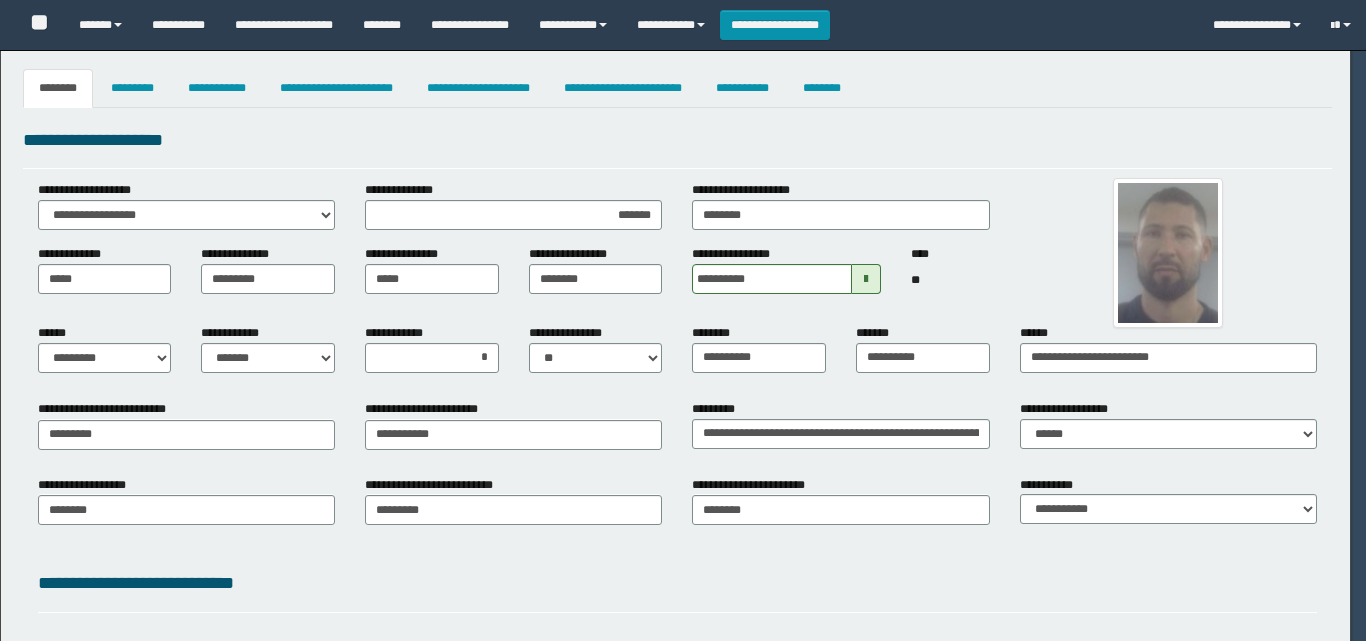 select on "*" 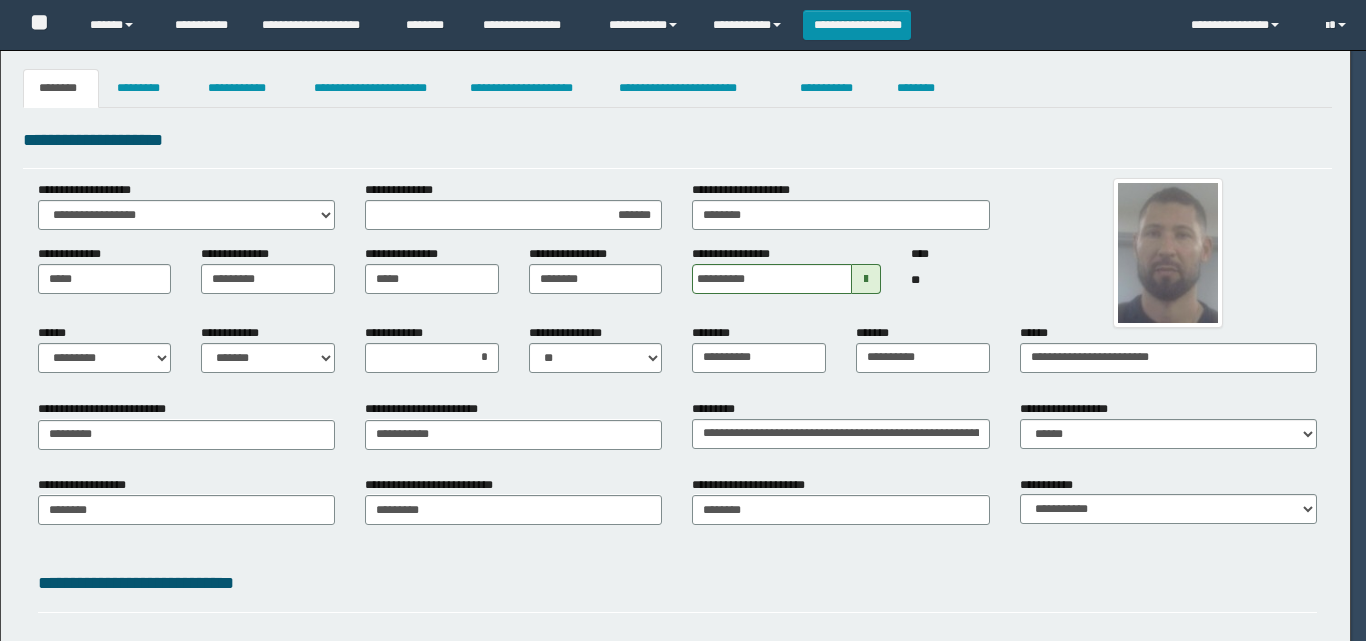 scroll, scrollTop: 0, scrollLeft: 0, axis: both 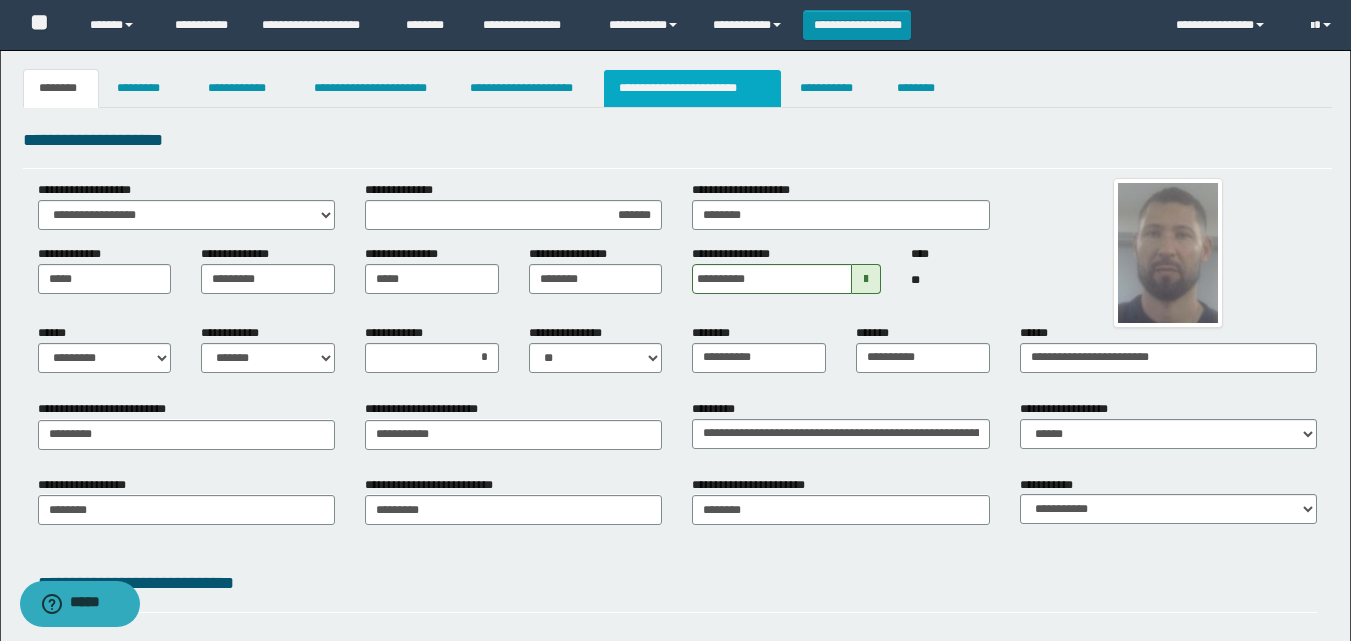 click on "**********" at bounding box center [693, 88] 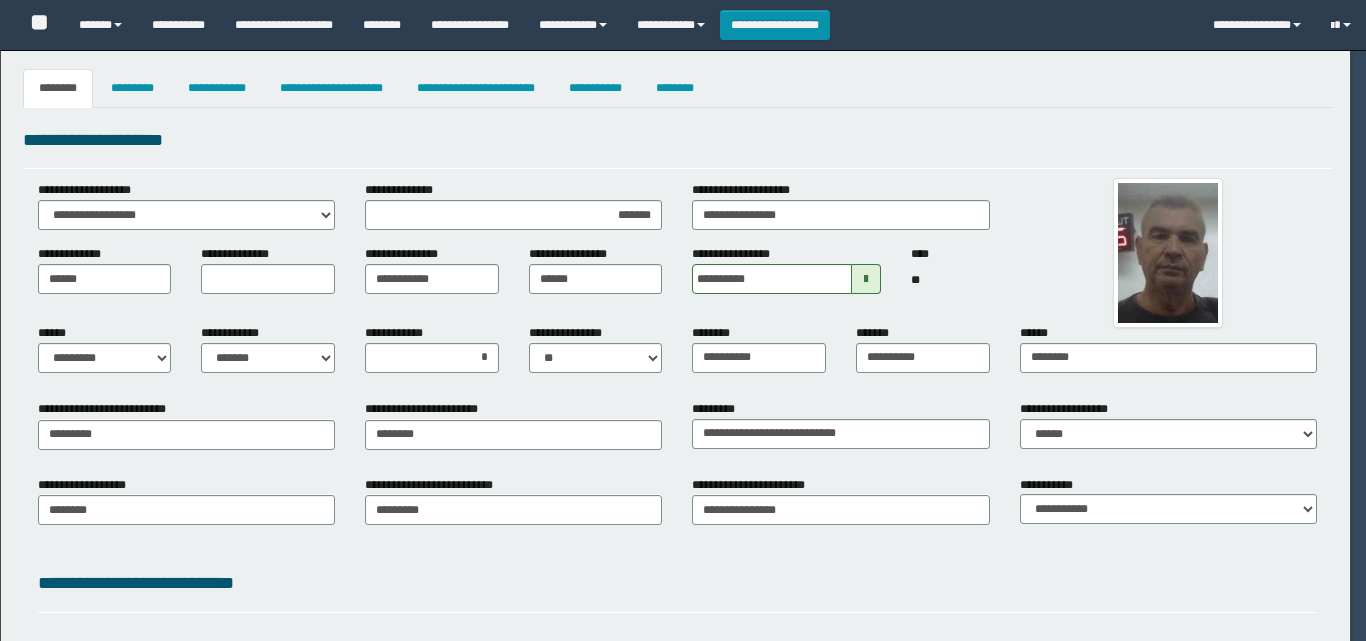 select on "*" 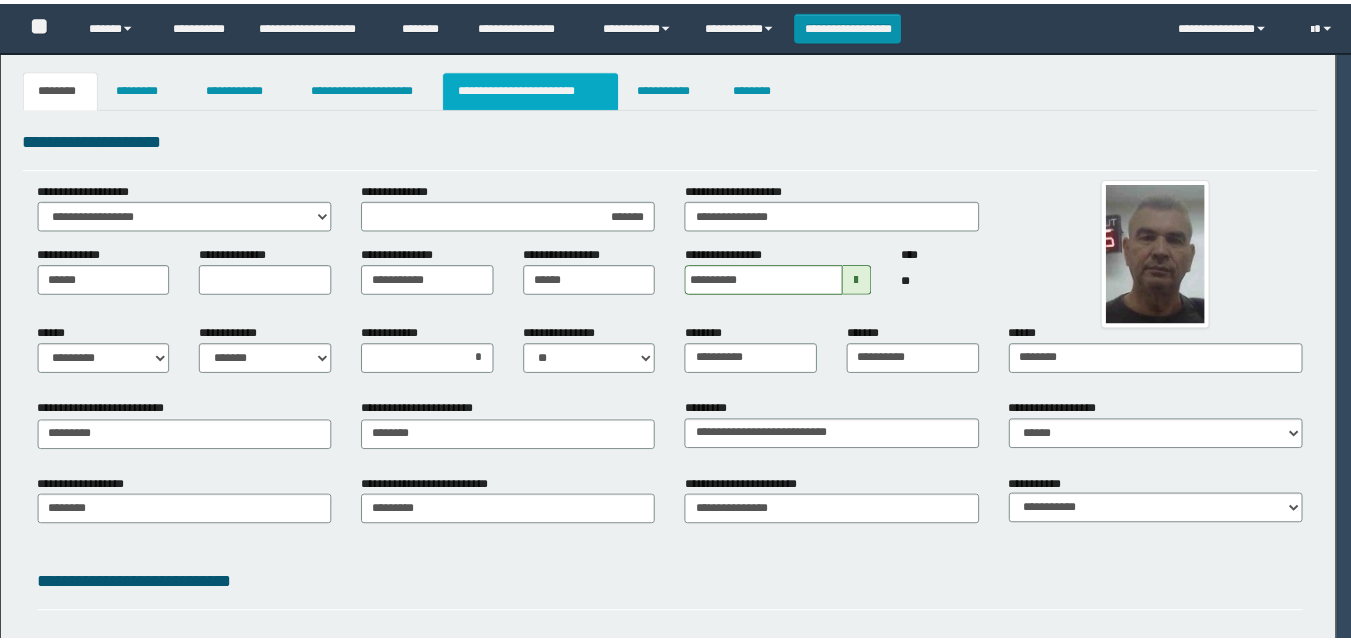 scroll, scrollTop: 0, scrollLeft: 0, axis: both 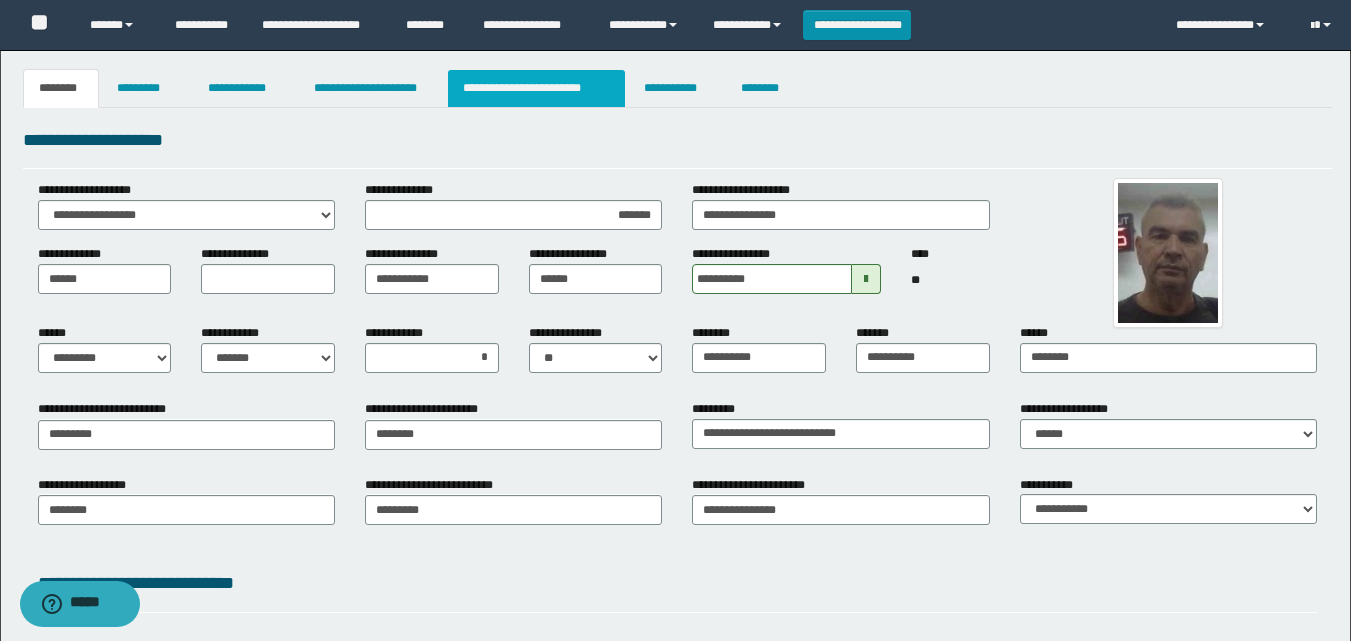 click on "**********" at bounding box center [537, 88] 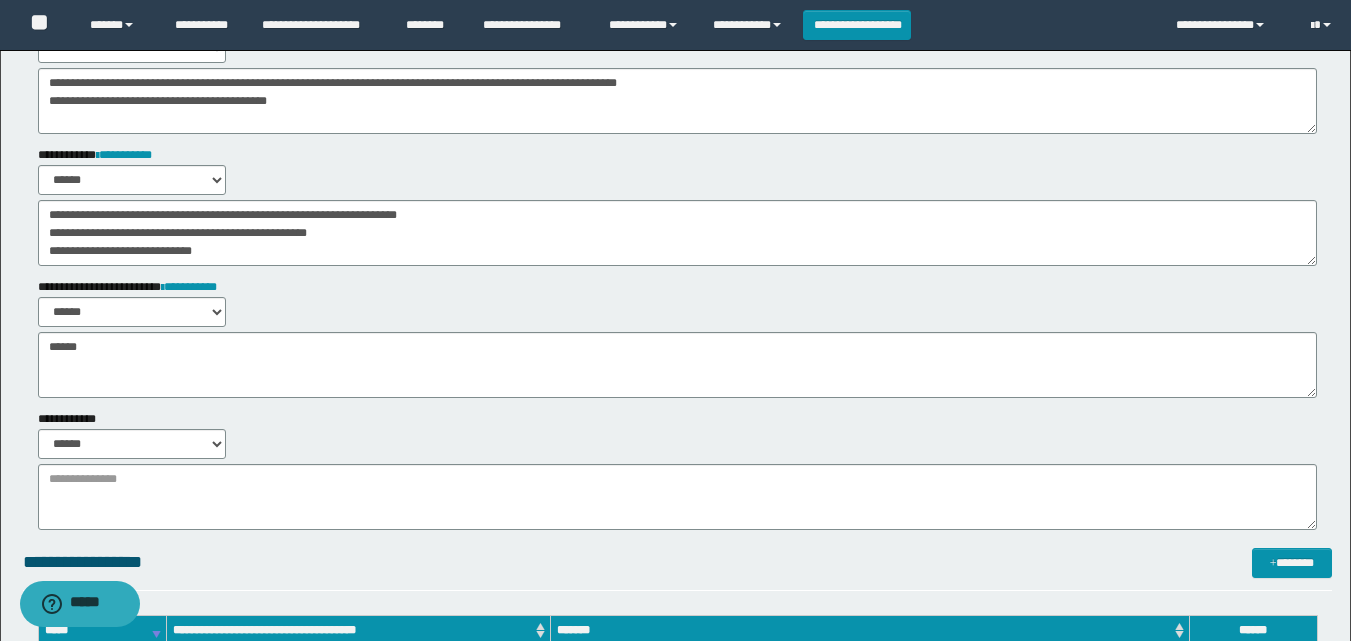 scroll, scrollTop: 300, scrollLeft: 0, axis: vertical 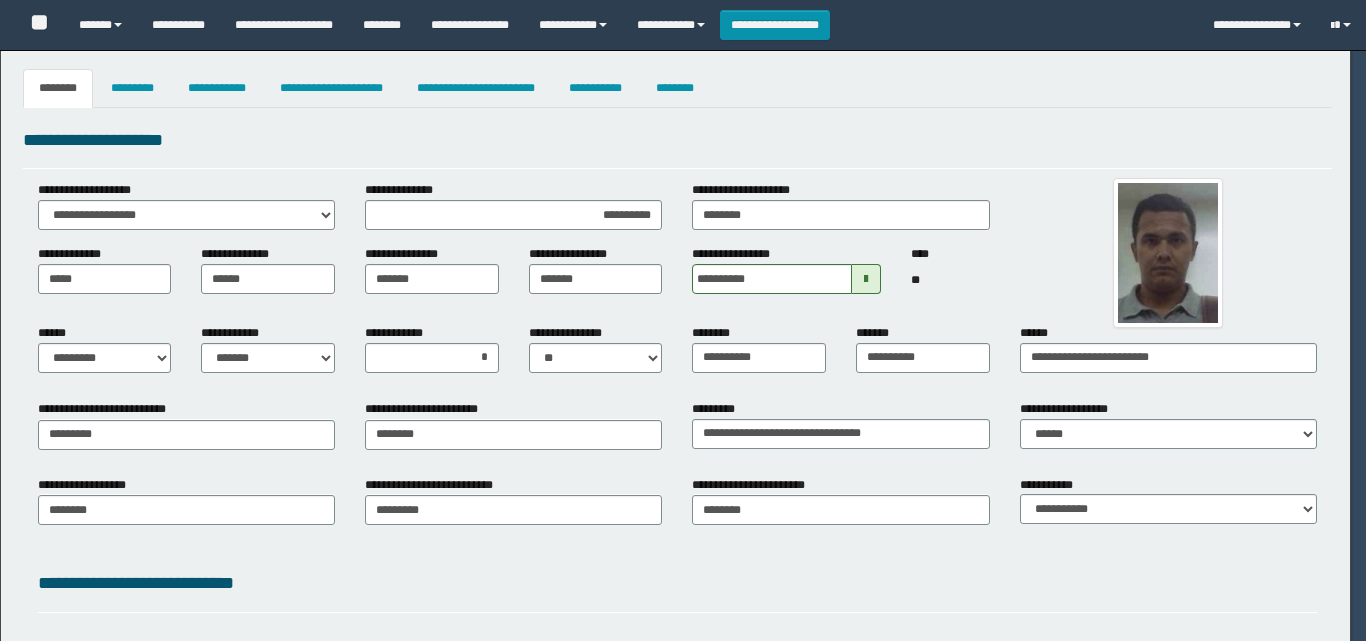 select on "*" 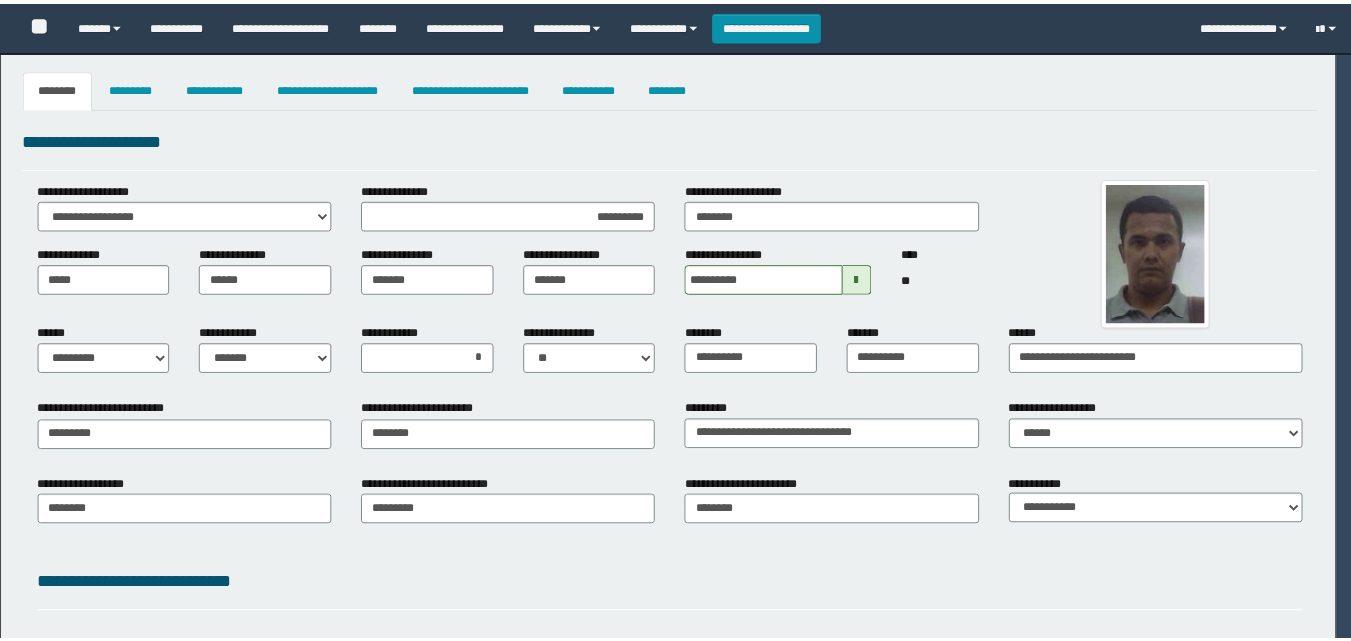 scroll, scrollTop: 0, scrollLeft: 0, axis: both 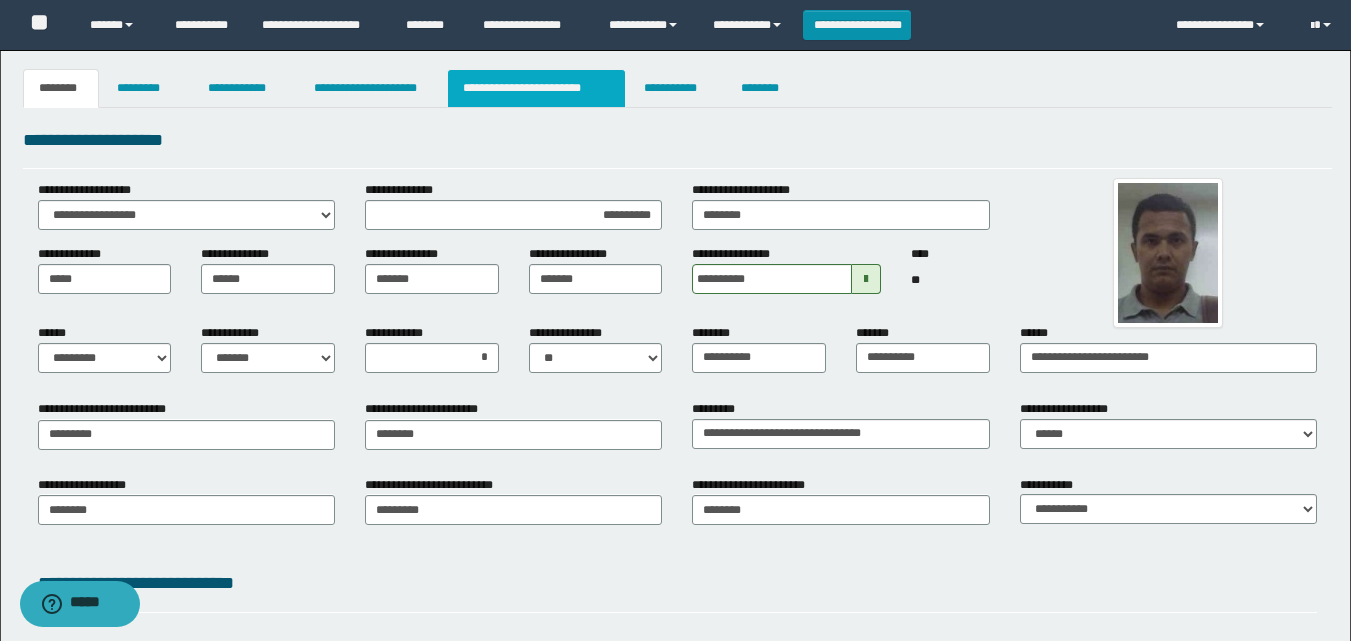 click on "**********" at bounding box center (537, 88) 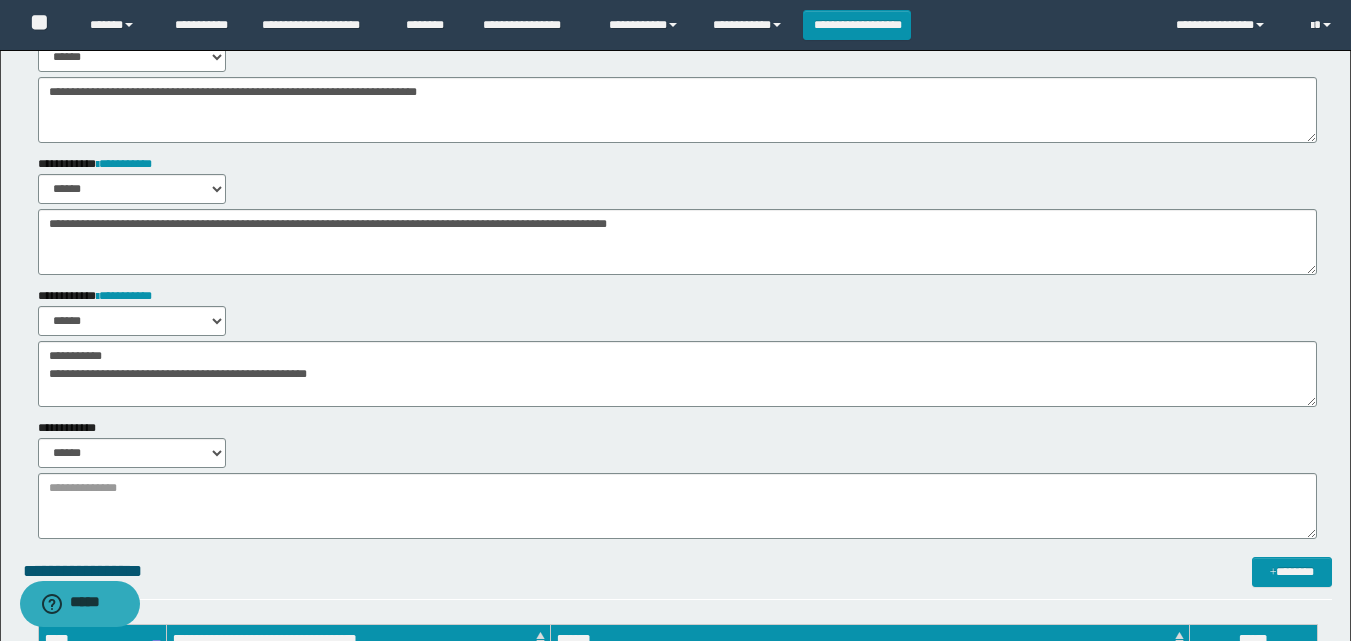 scroll, scrollTop: 200, scrollLeft: 0, axis: vertical 